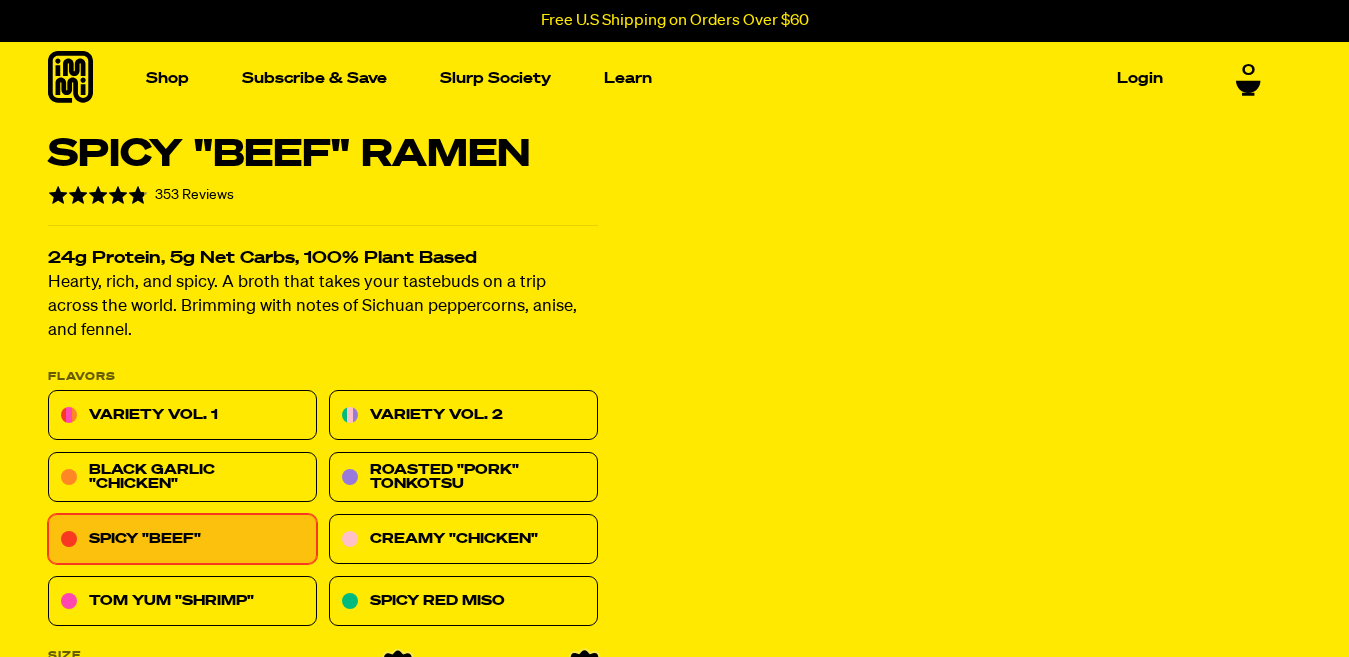scroll, scrollTop: 0, scrollLeft: 0, axis: both 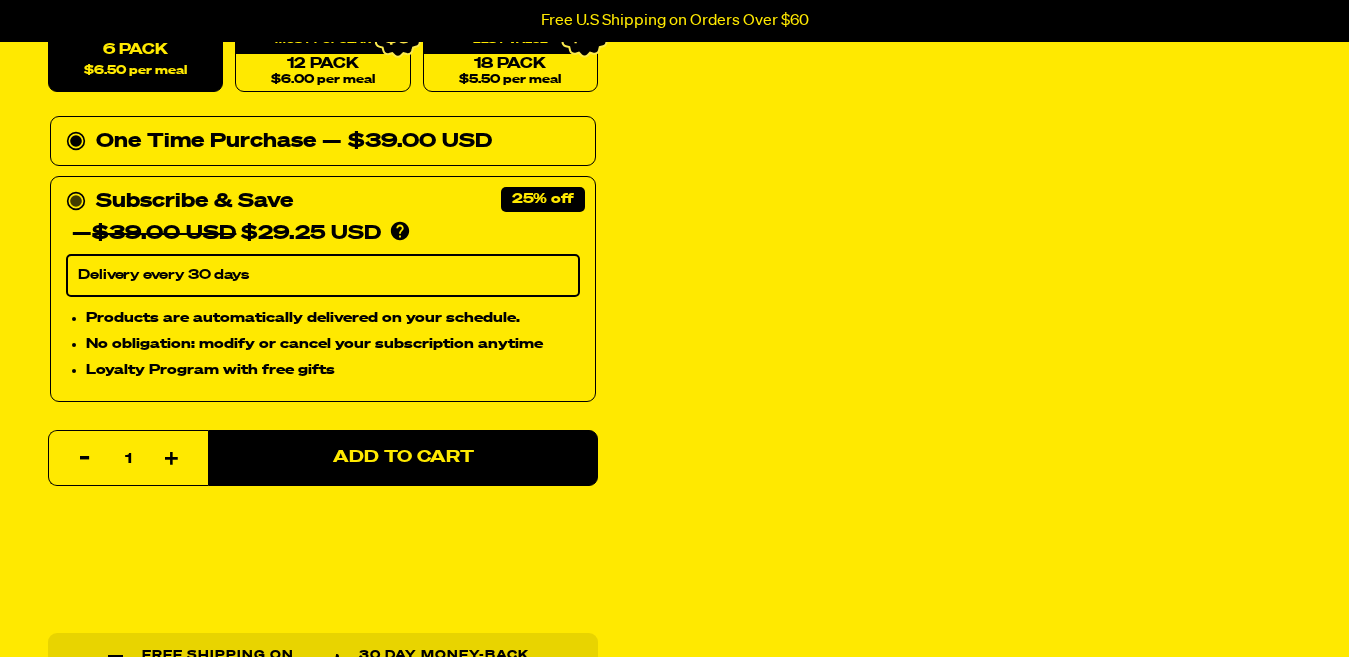 click on "Delivery every 30 days" at bounding box center [323, 276] 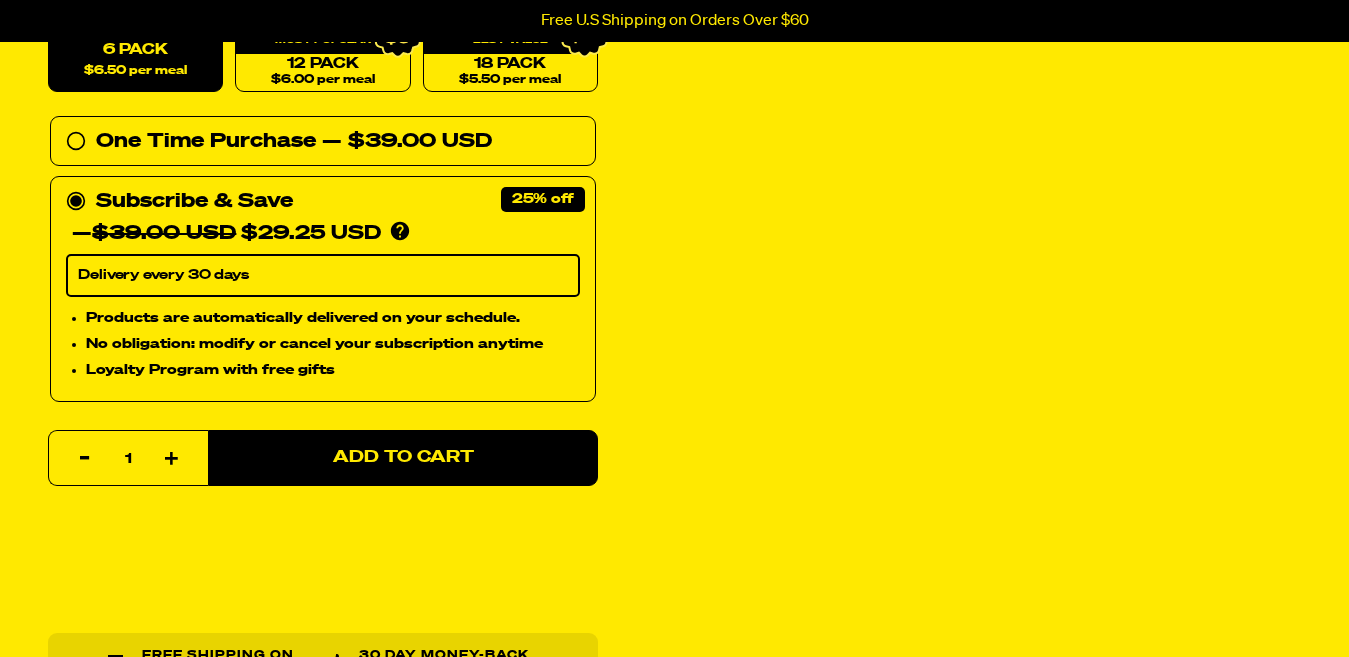 click on "Delivery every 30 days" at bounding box center (323, 276) 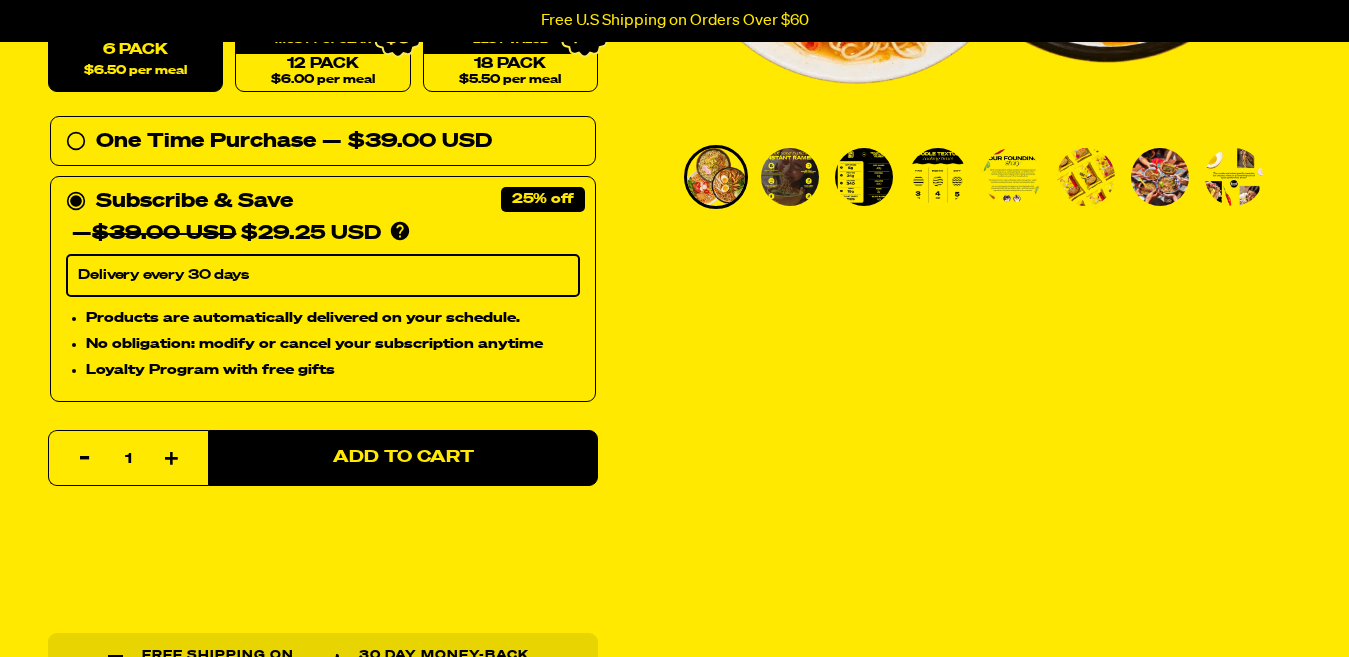 click on "Delivery every 30 days" at bounding box center (323, 276) 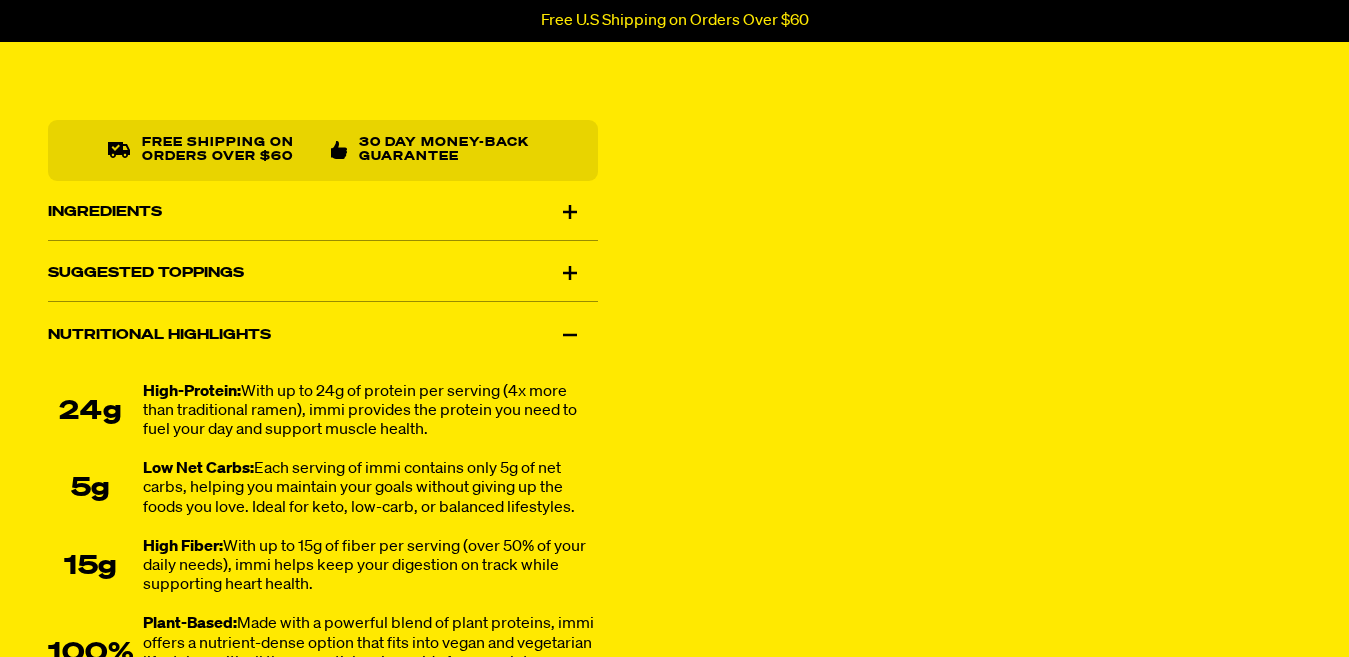 scroll, scrollTop: 1272, scrollLeft: 0, axis: vertical 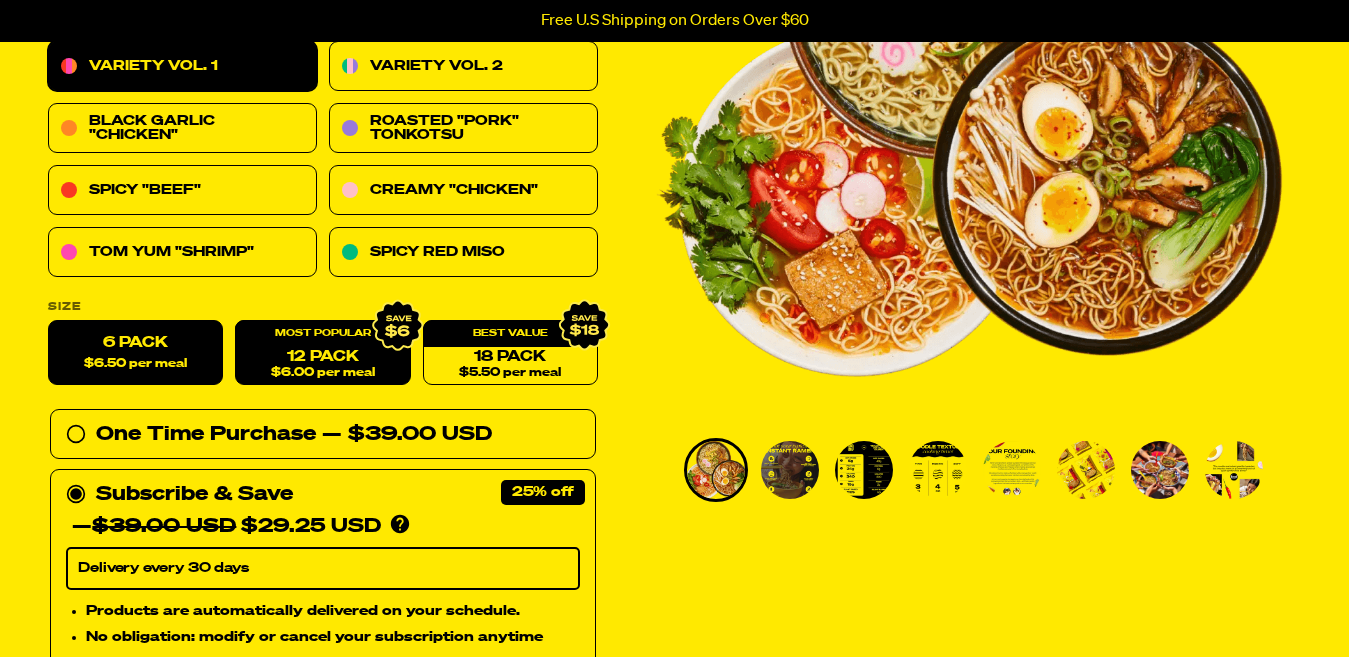 click on "12 Pack
$6.00 per meal" at bounding box center (322, 353) 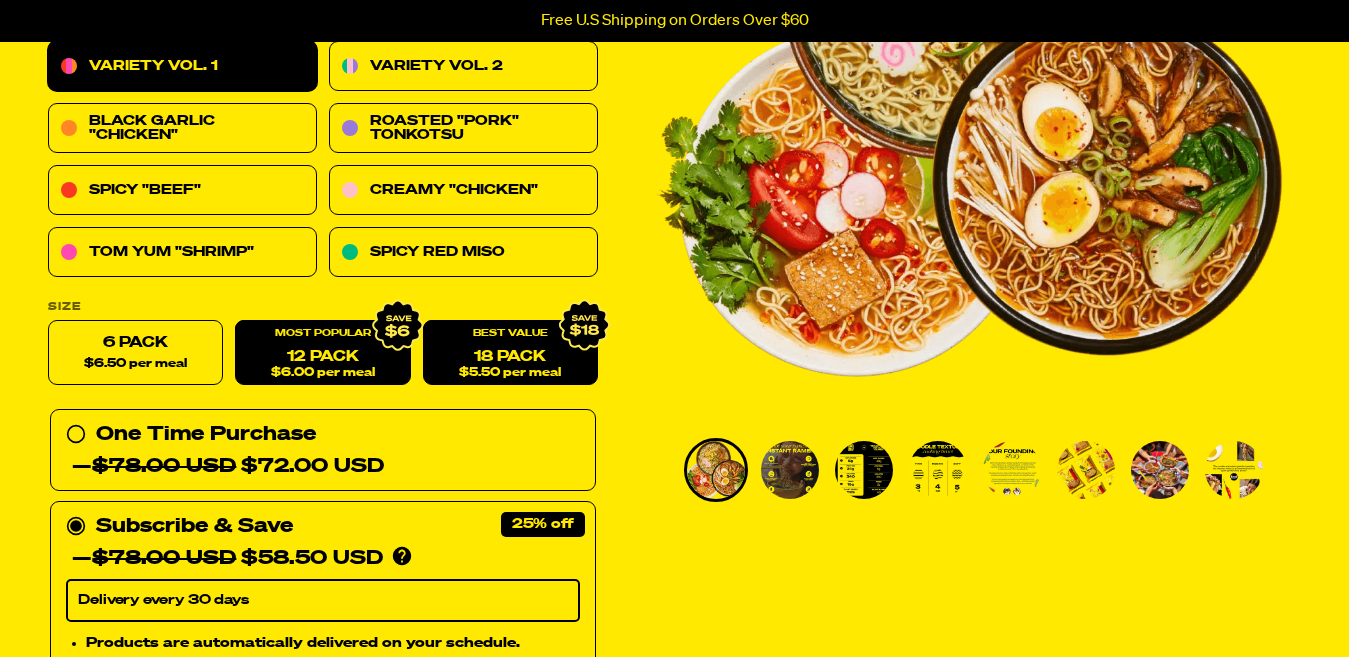 click on "18 Pack
$5.50 per meal" at bounding box center [510, 353] 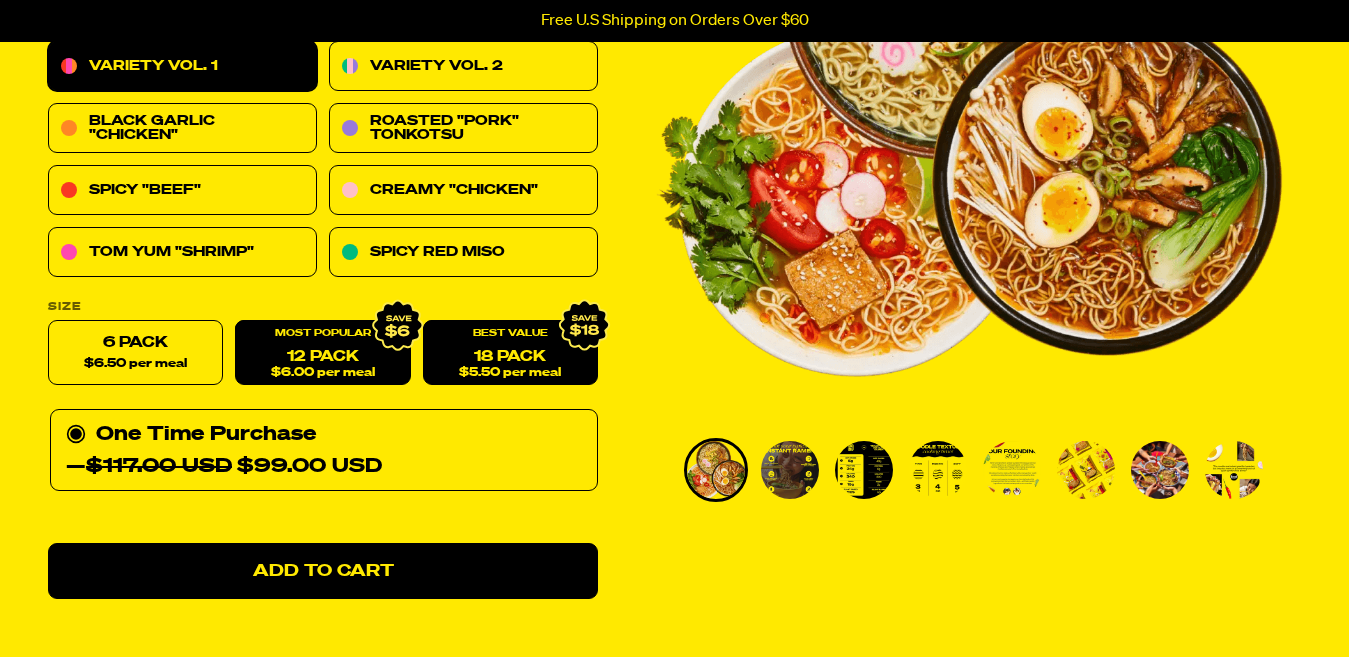 click on "12 Pack
$6.00 per meal" at bounding box center (322, 353) 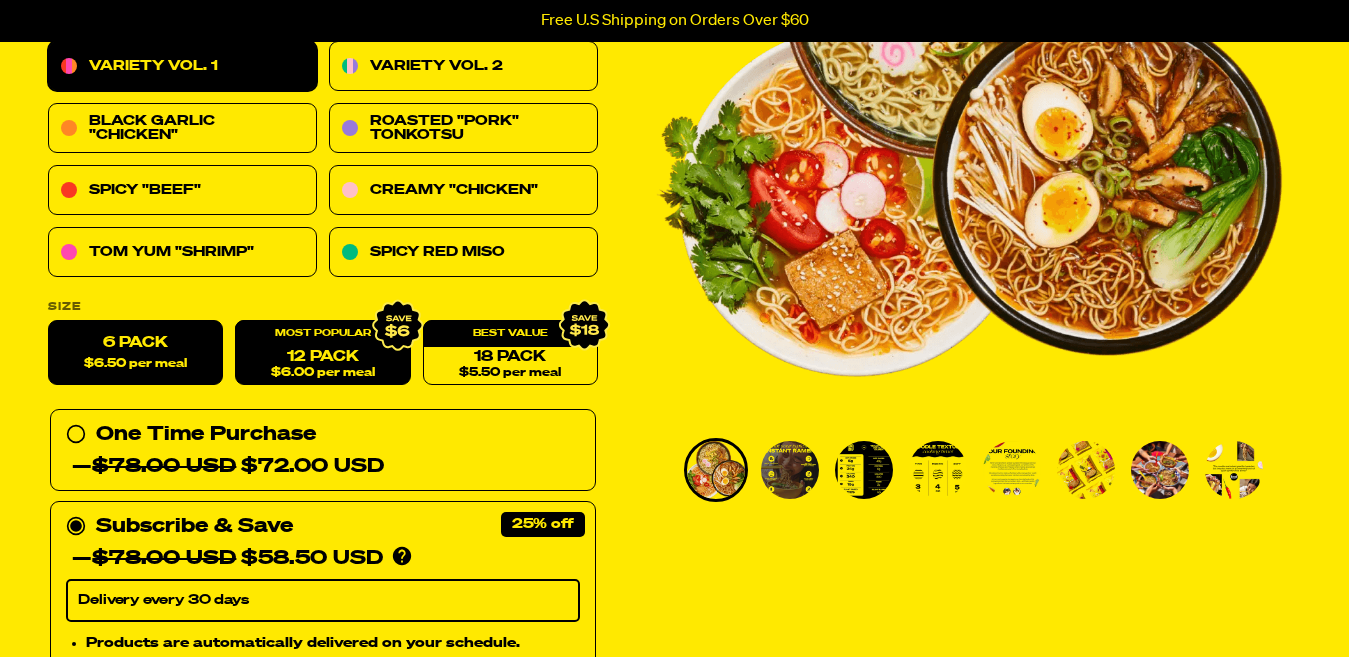 click on "6 Pack $6.50 per meal" at bounding box center [135, 353] 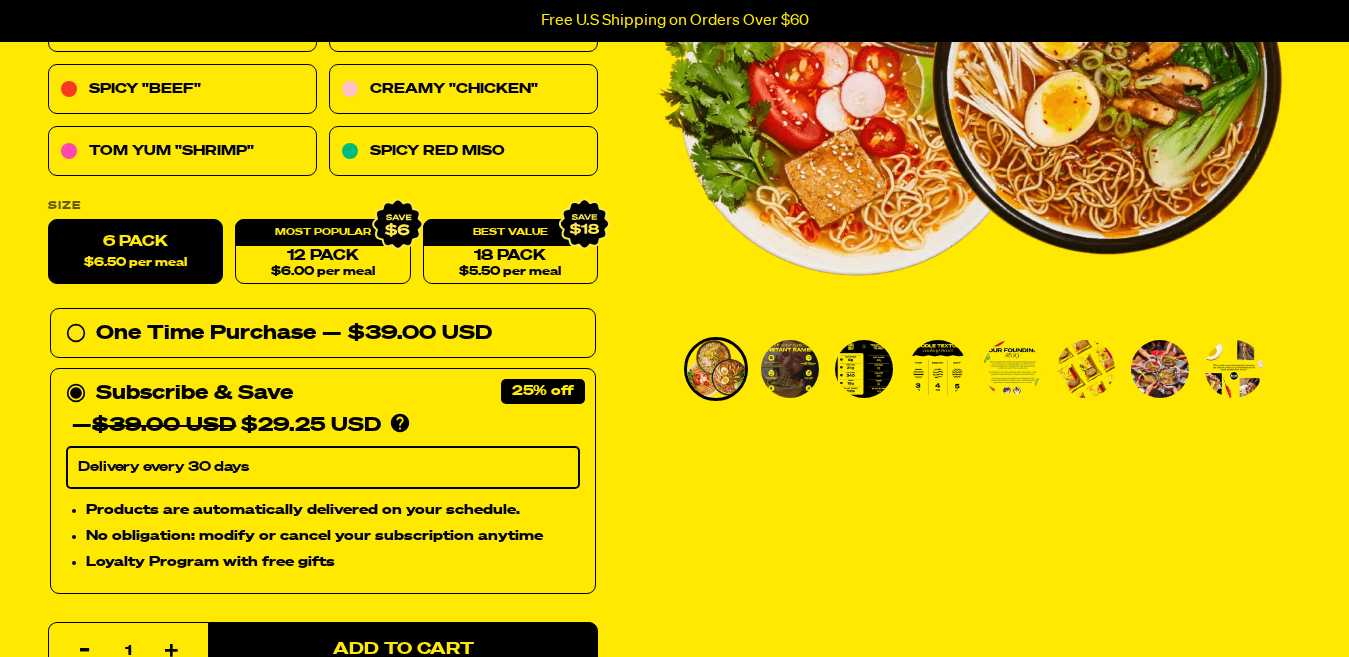 scroll, scrollTop: 433, scrollLeft: 0, axis: vertical 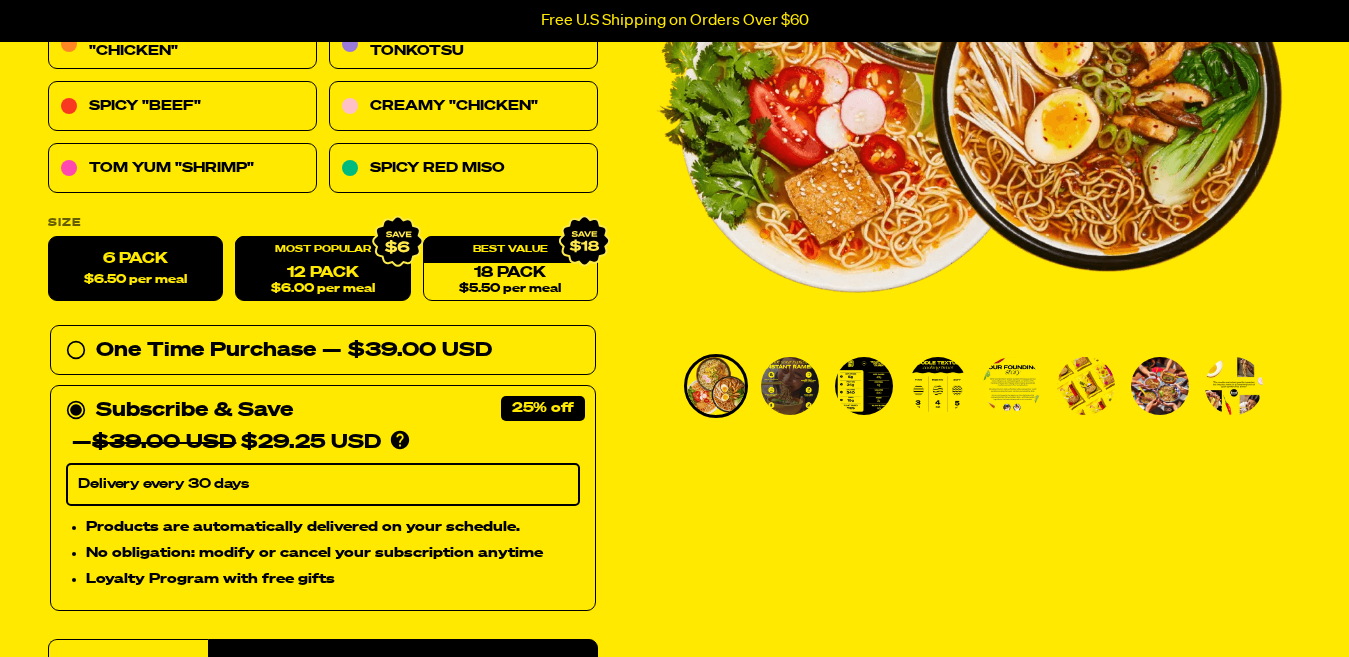 click on "$6.00 per meal" at bounding box center [323, 289] 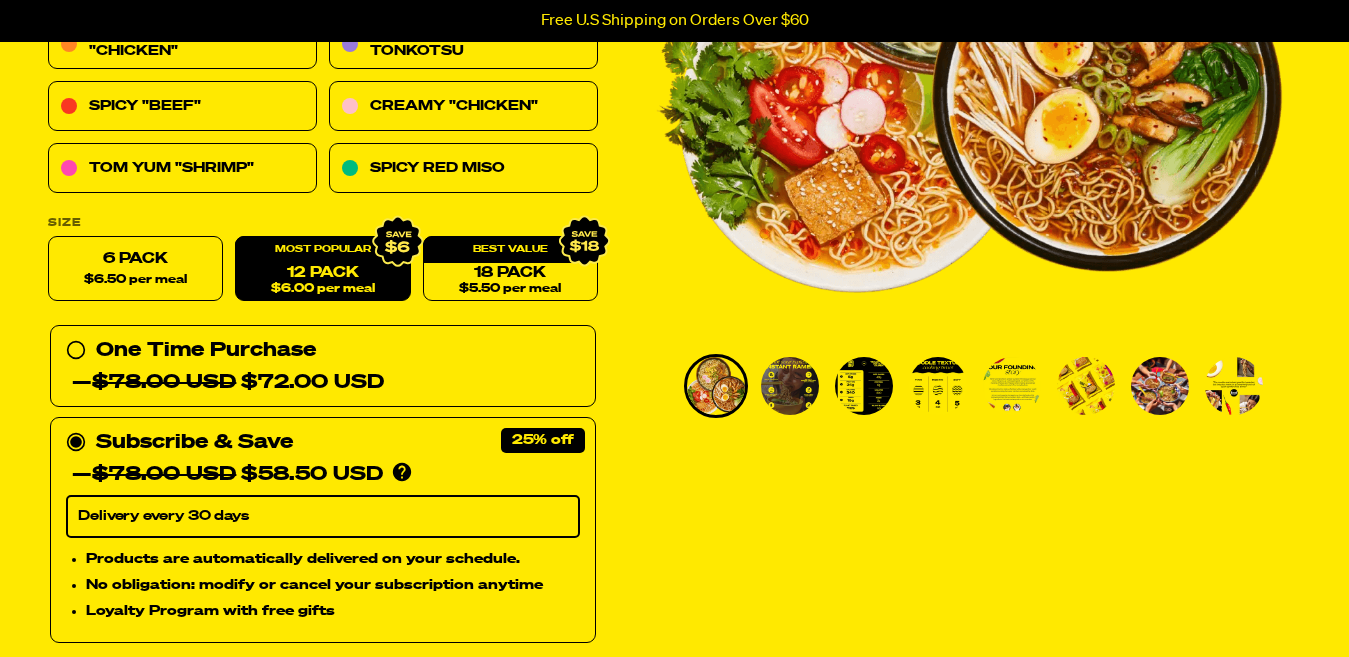 click on "Delivery every 30 days" at bounding box center (323, 517) 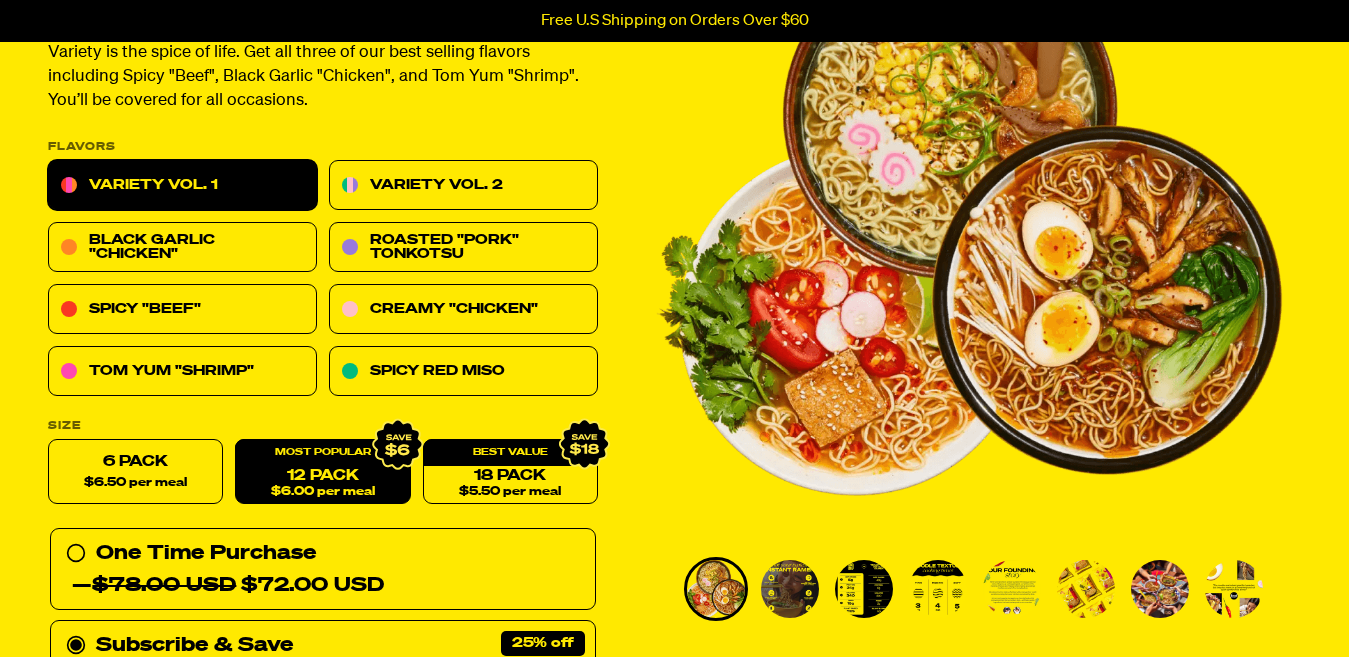 scroll, scrollTop: 0, scrollLeft: 0, axis: both 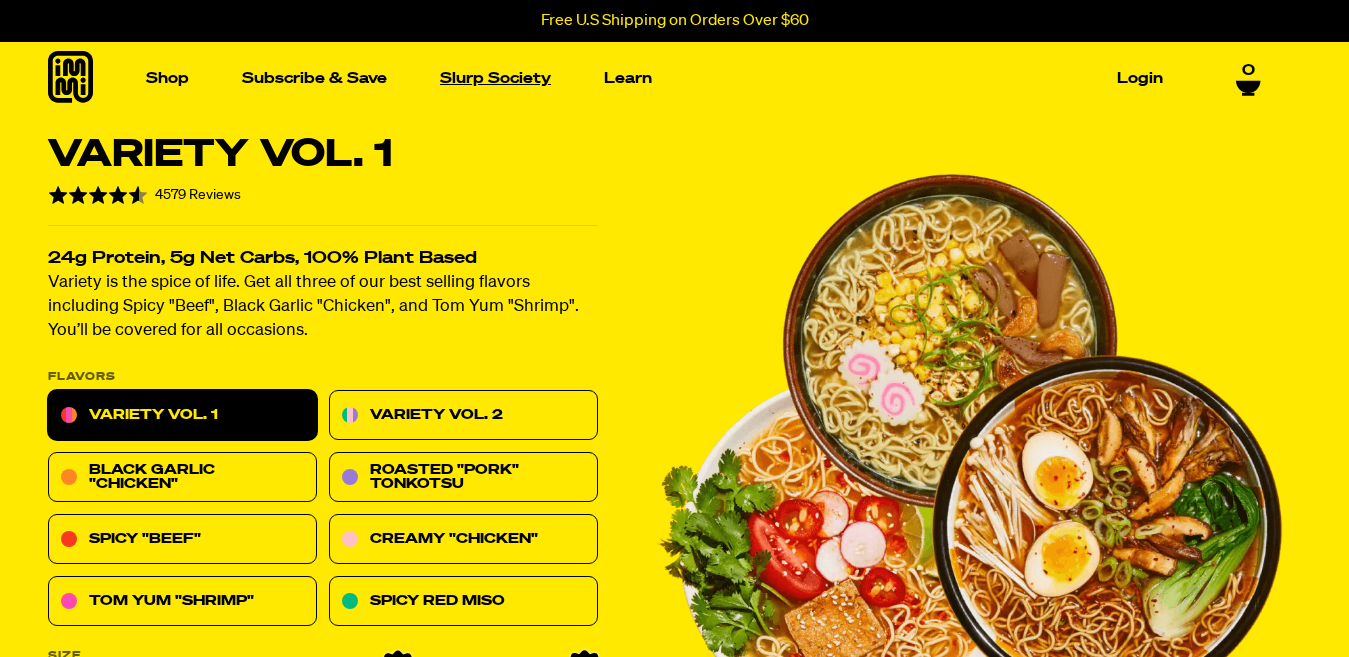 click on "Slurp Society" at bounding box center [495, 78] 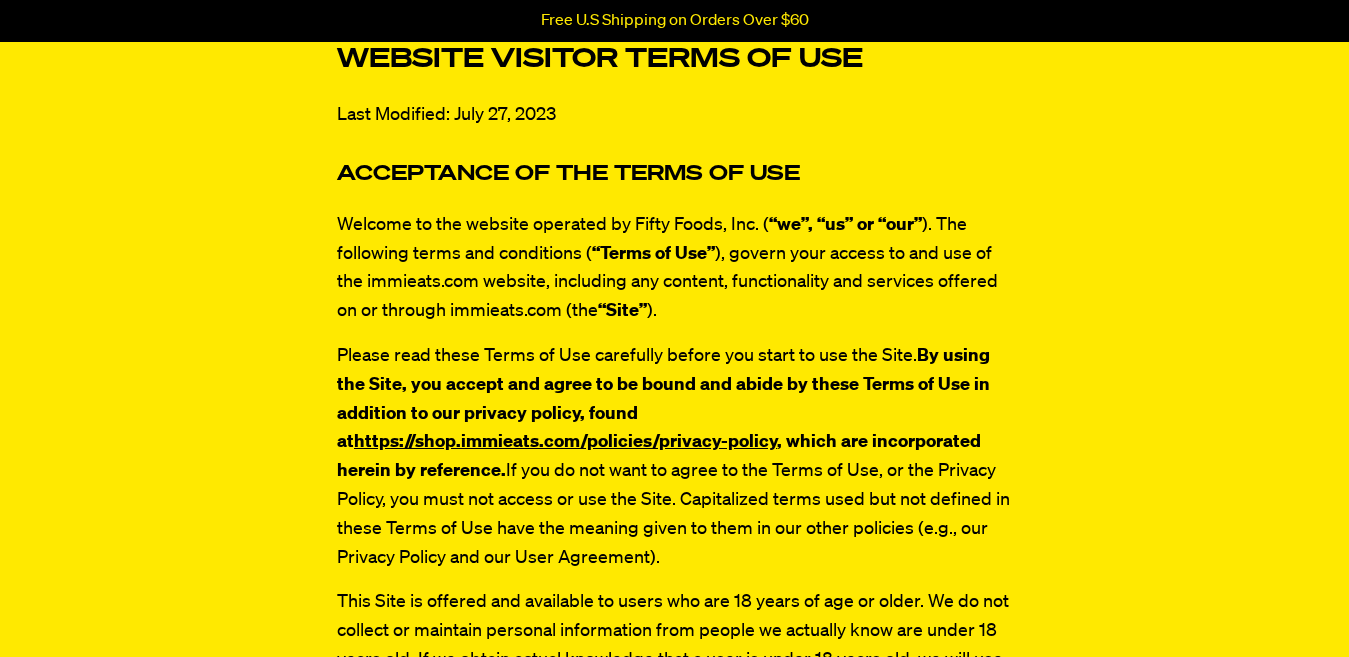 scroll, scrollTop: 307, scrollLeft: 0, axis: vertical 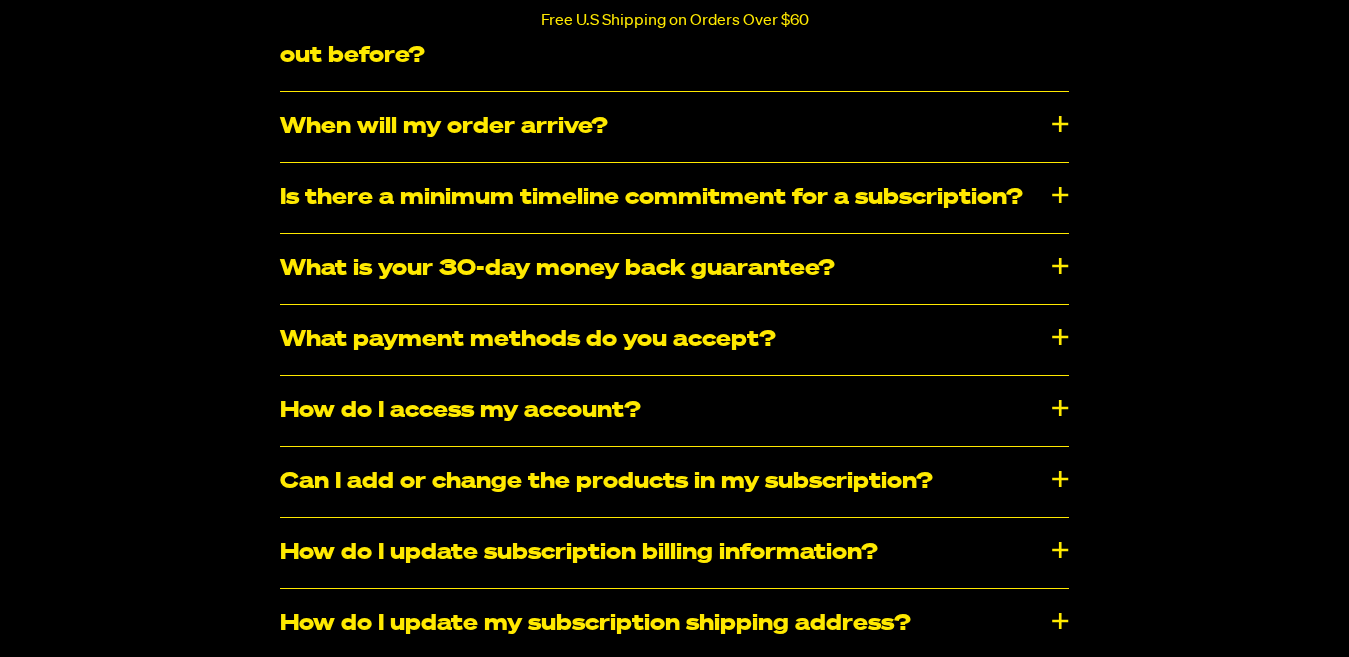 click on "What payment methods do you accept?" at bounding box center [674, 340] 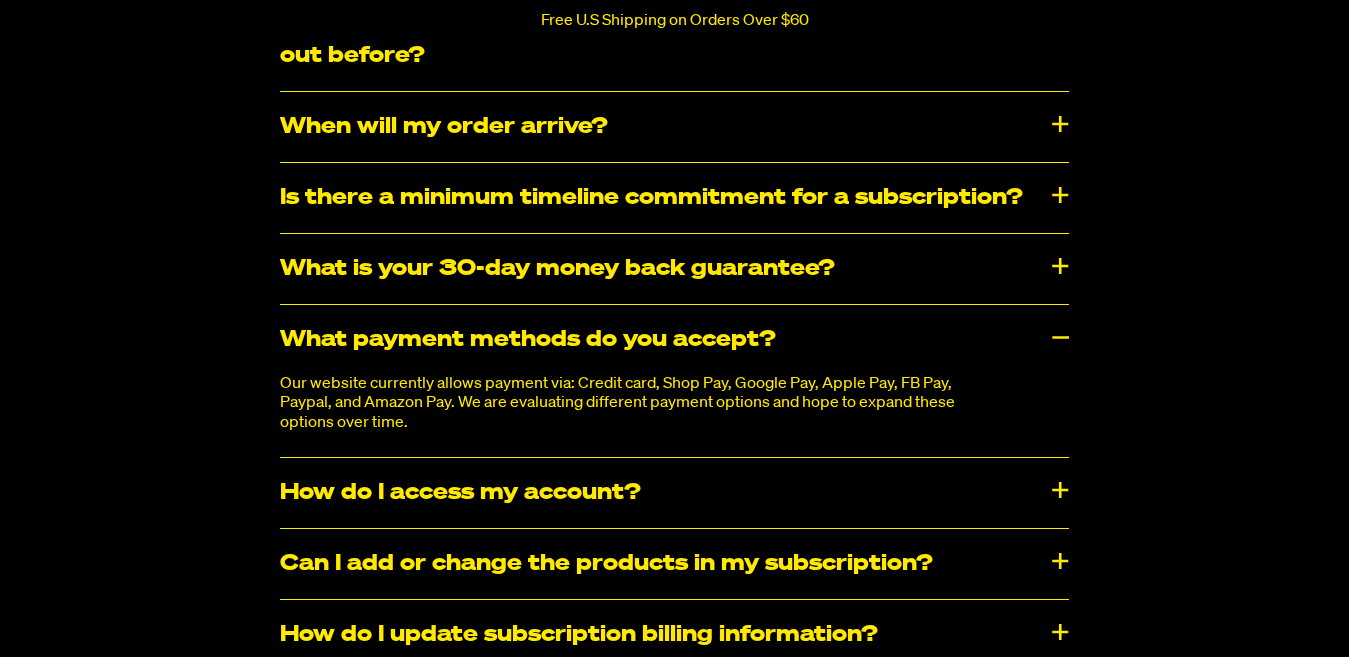 click on "What payment methods do you accept?" at bounding box center [674, 340] 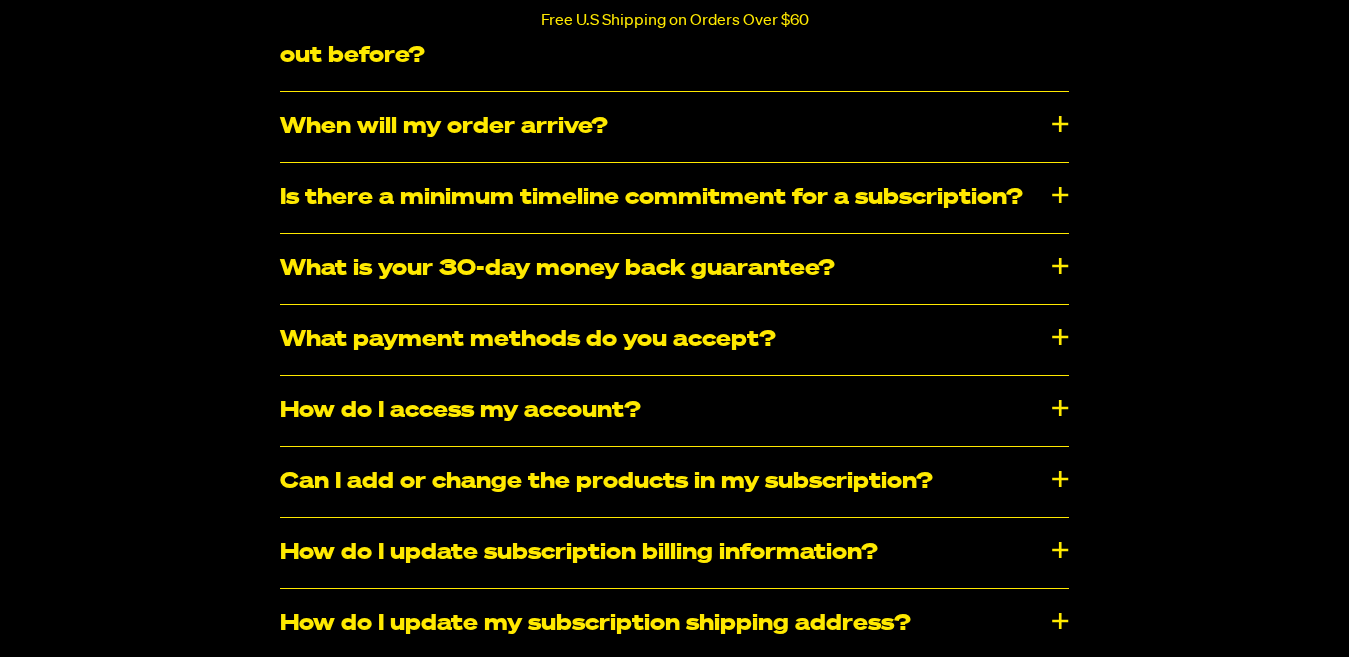 click on "How do I access my account?" at bounding box center [674, 411] 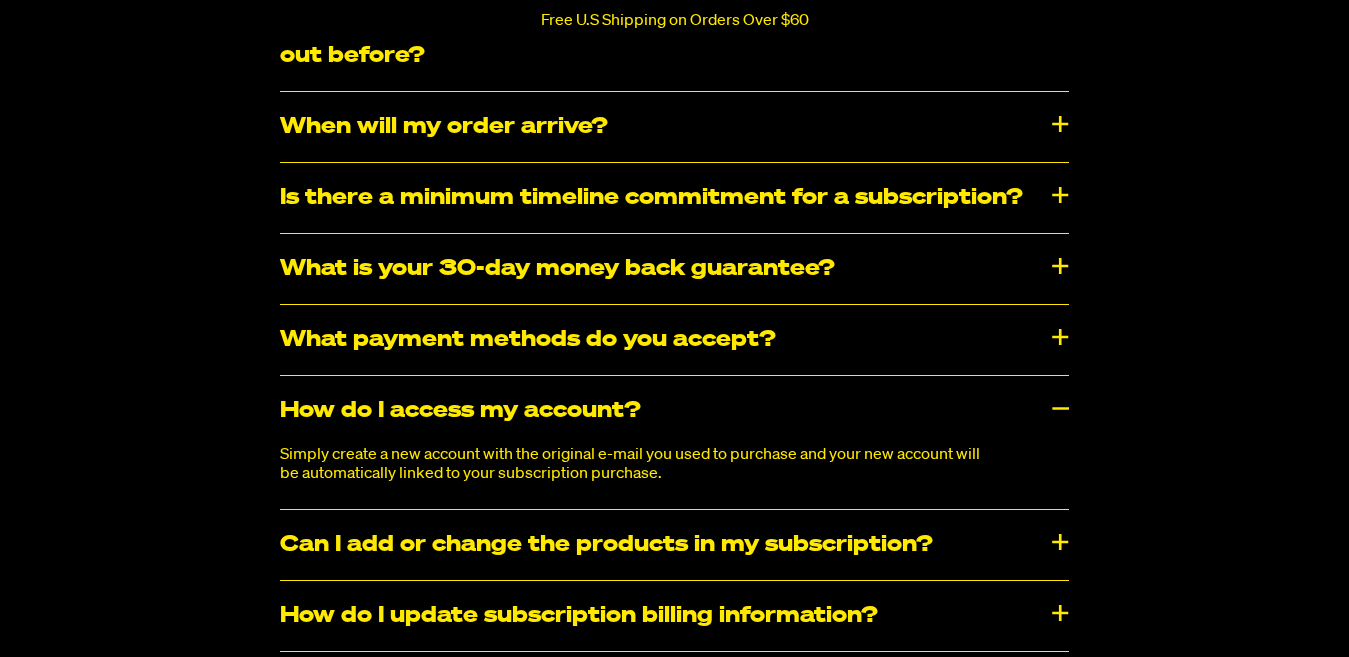 click on "How do I access my account?" at bounding box center [674, 411] 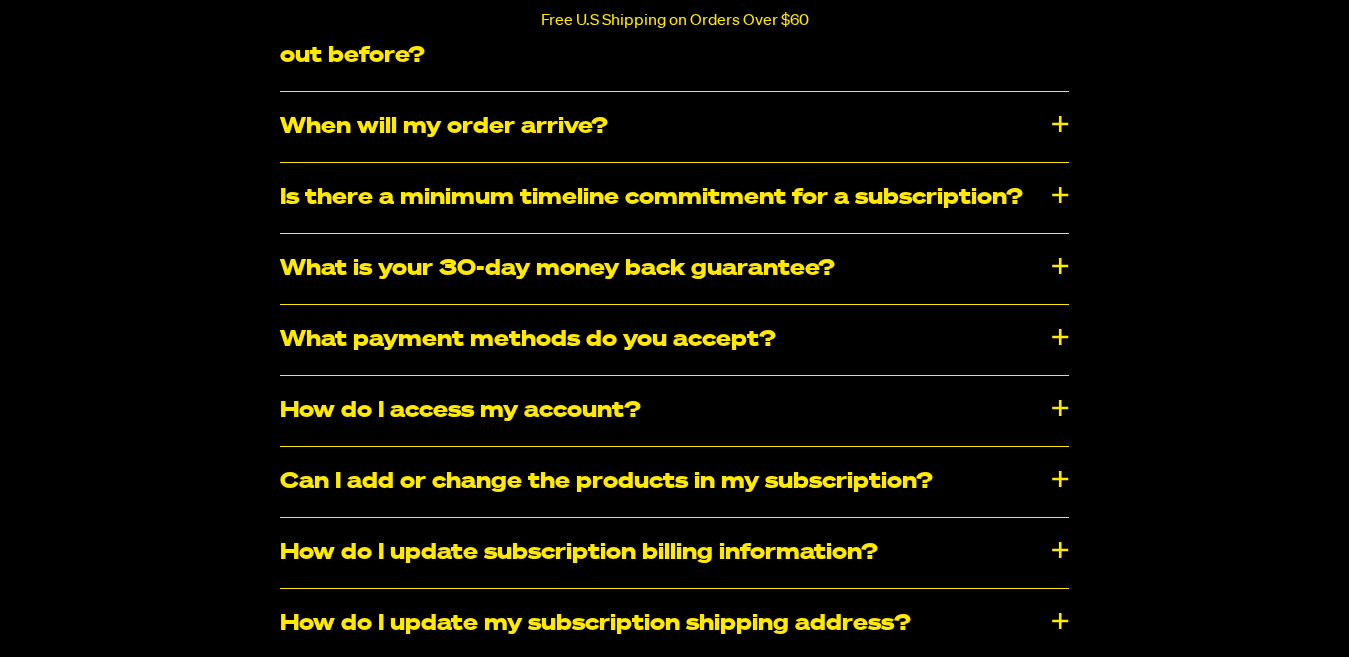 click on "Can I add or change the products in my subscription?" at bounding box center (674, 482) 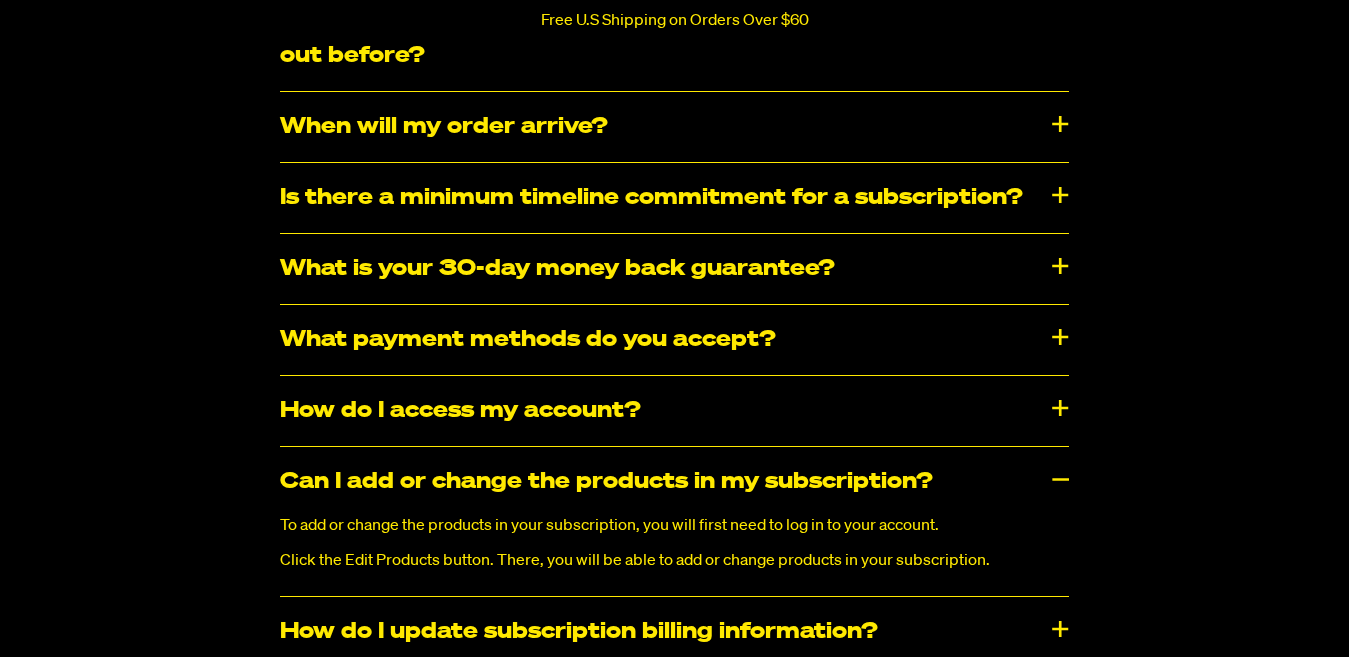 click on "Can I add or change the products in my subscription?" at bounding box center [674, 482] 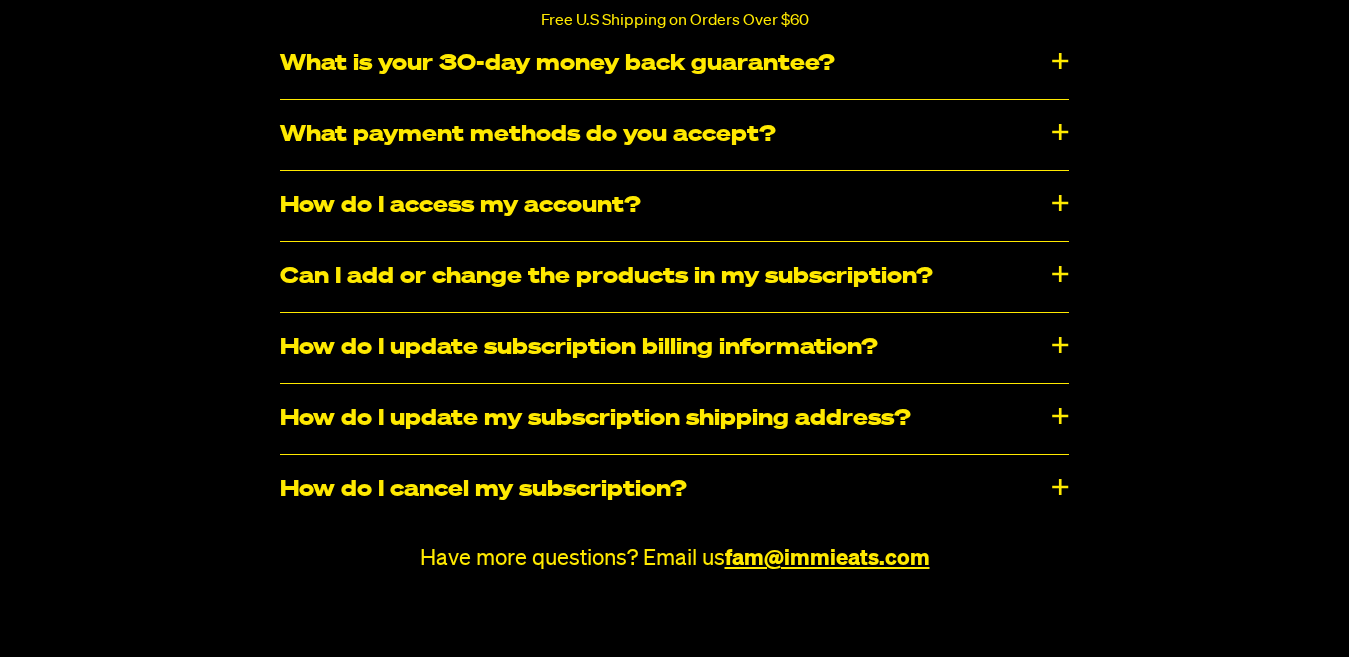 scroll, scrollTop: 2046, scrollLeft: 0, axis: vertical 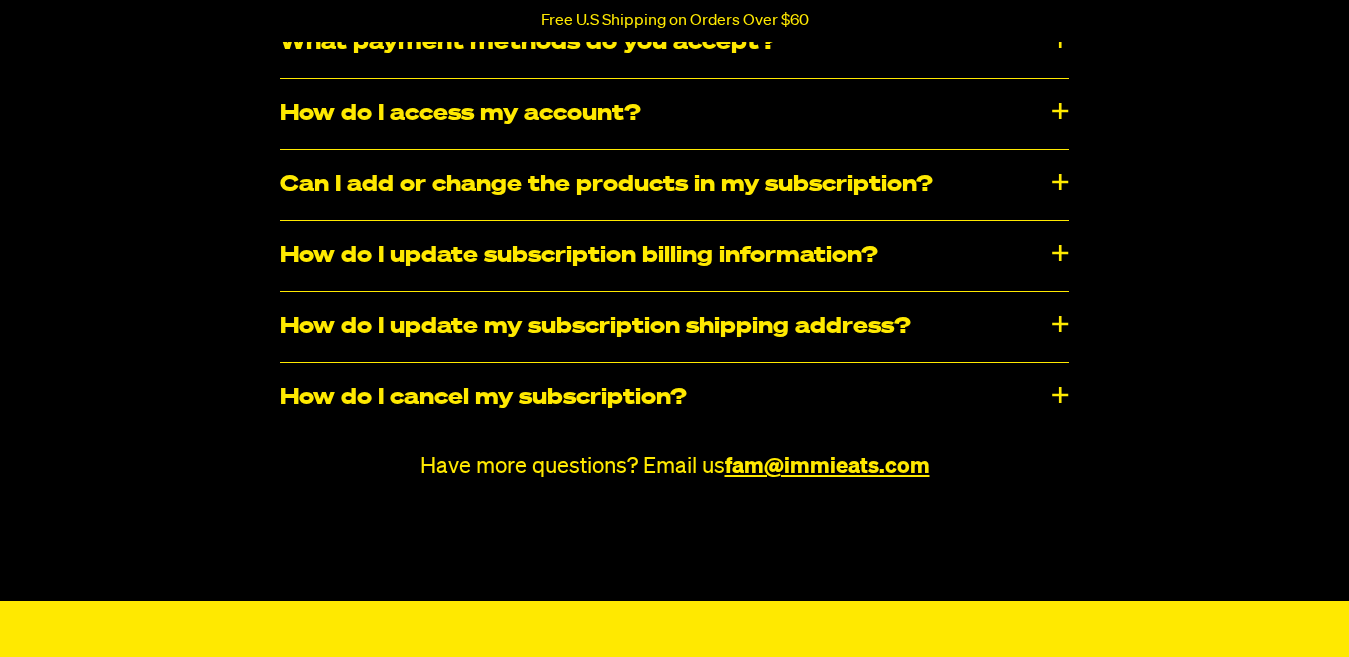 click on "How do I cancel my subscription?" at bounding box center [674, 398] 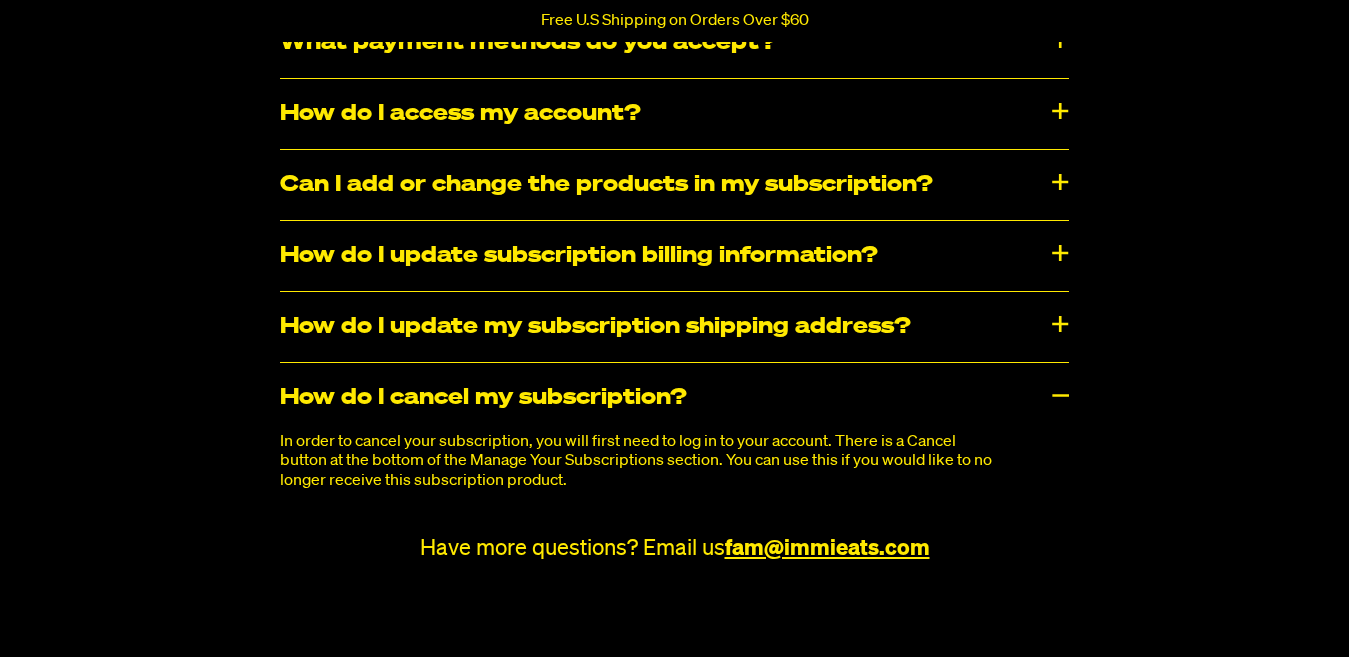 click on "How do I cancel my subscription?" at bounding box center [674, 398] 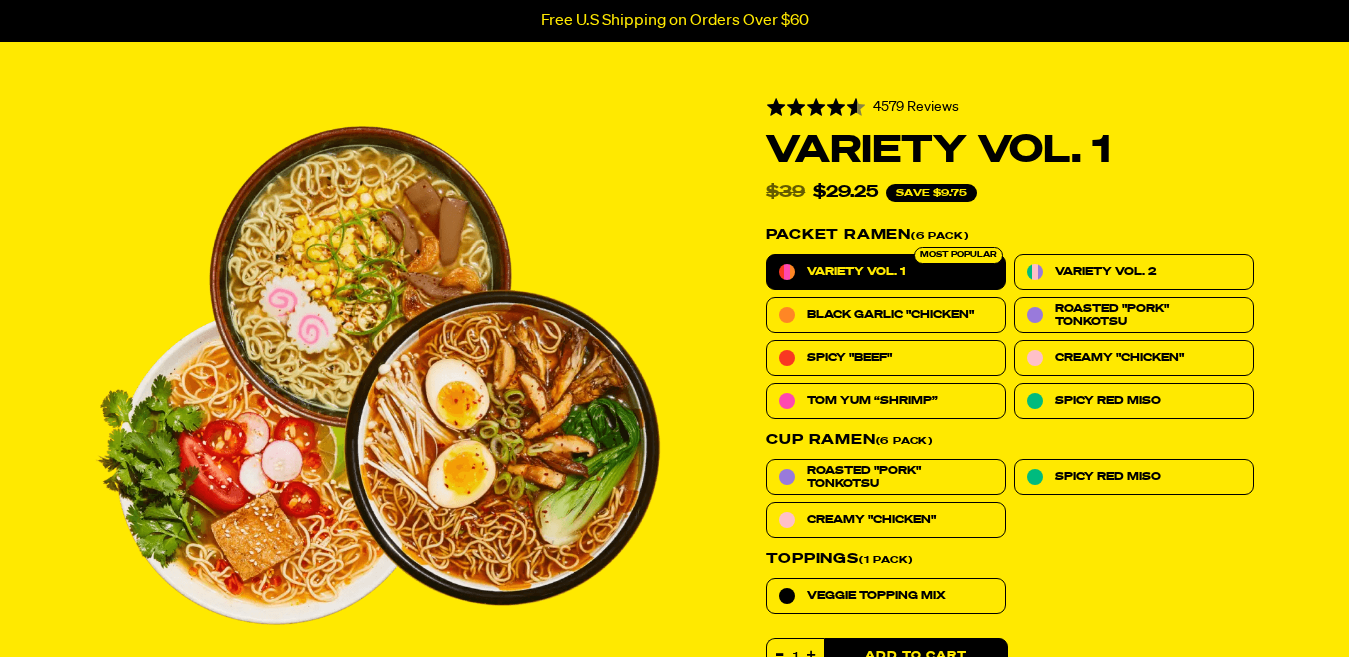 scroll, scrollTop: 663, scrollLeft: 0, axis: vertical 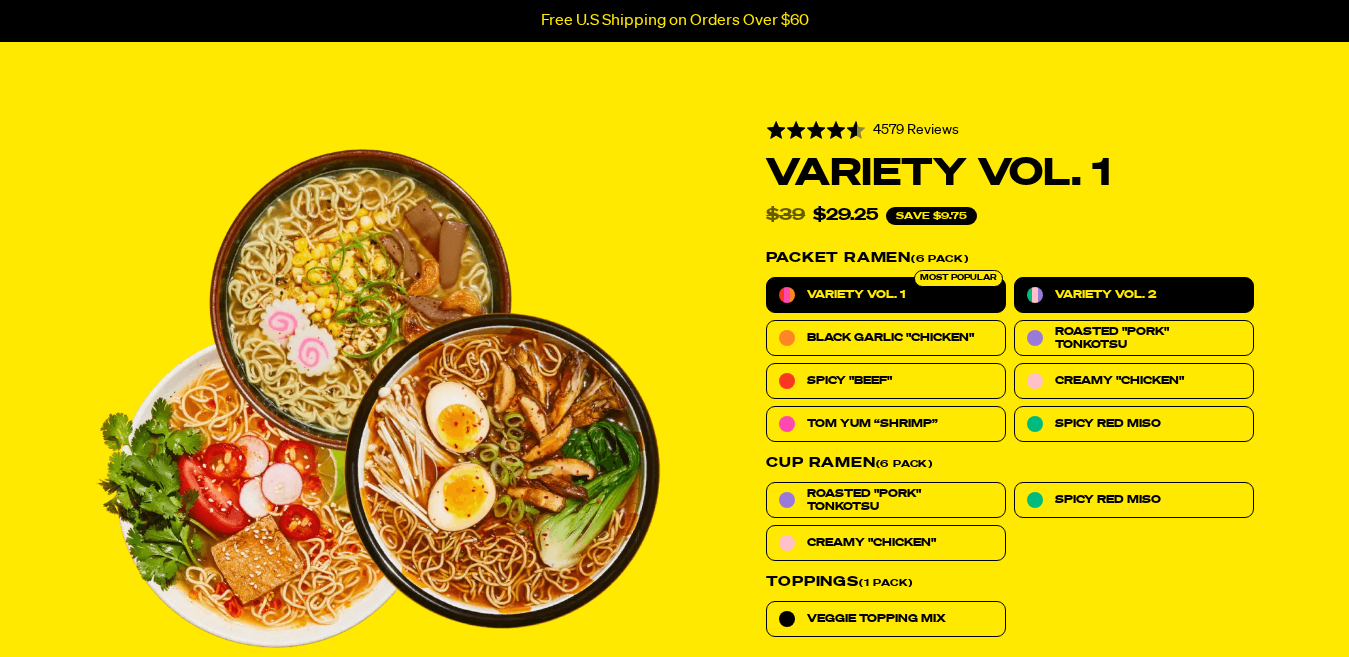 click on "Variety Vol. 2" at bounding box center [1105, 294] 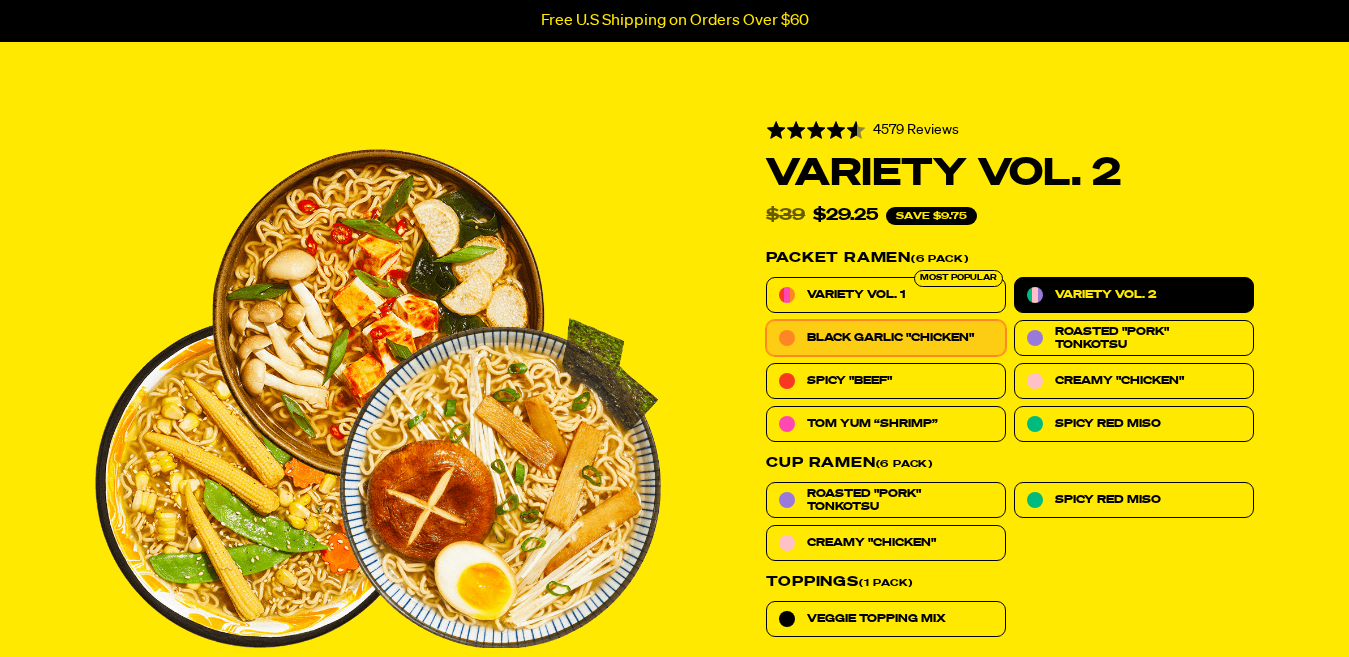 click on "Black Garlic "Chicken"" at bounding box center [890, 337] 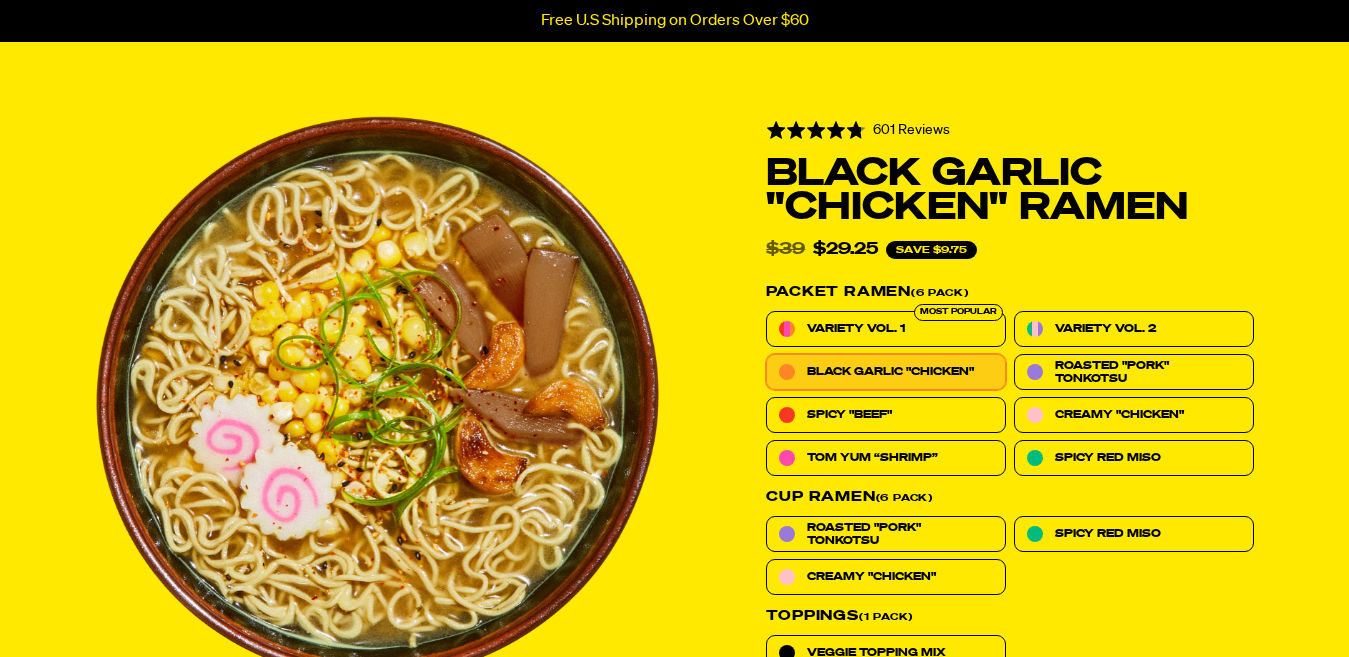 click on "Black Garlic "Chicken"" at bounding box center (886, 372) 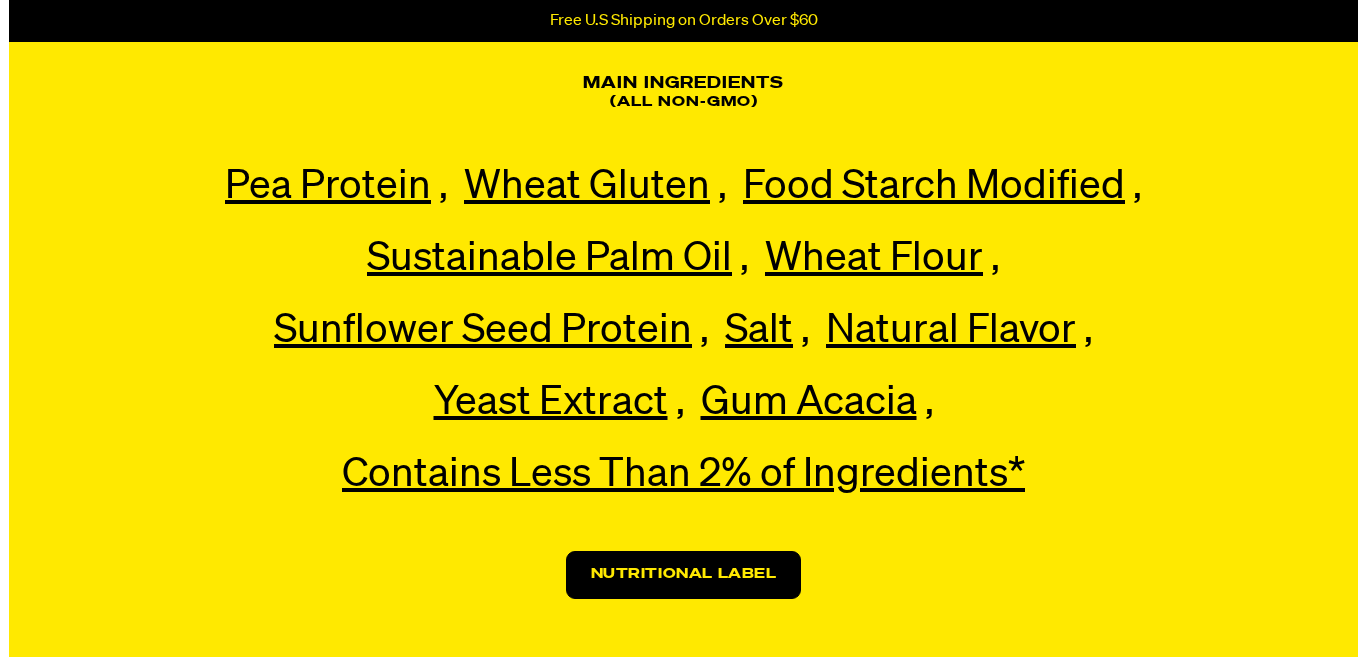 scroll, scrollTop: 3074, scrollLeft: 0, axis: vertical 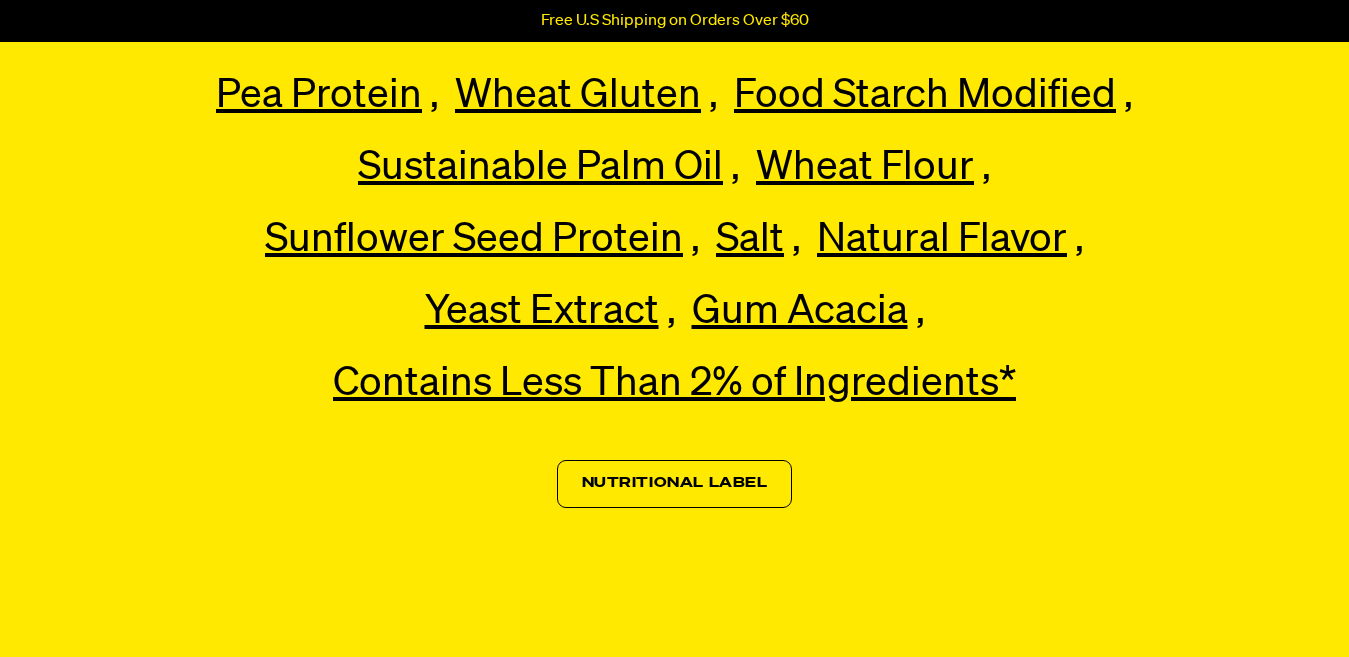 click on "Nutritional Label" at bounding box center (675, 484) 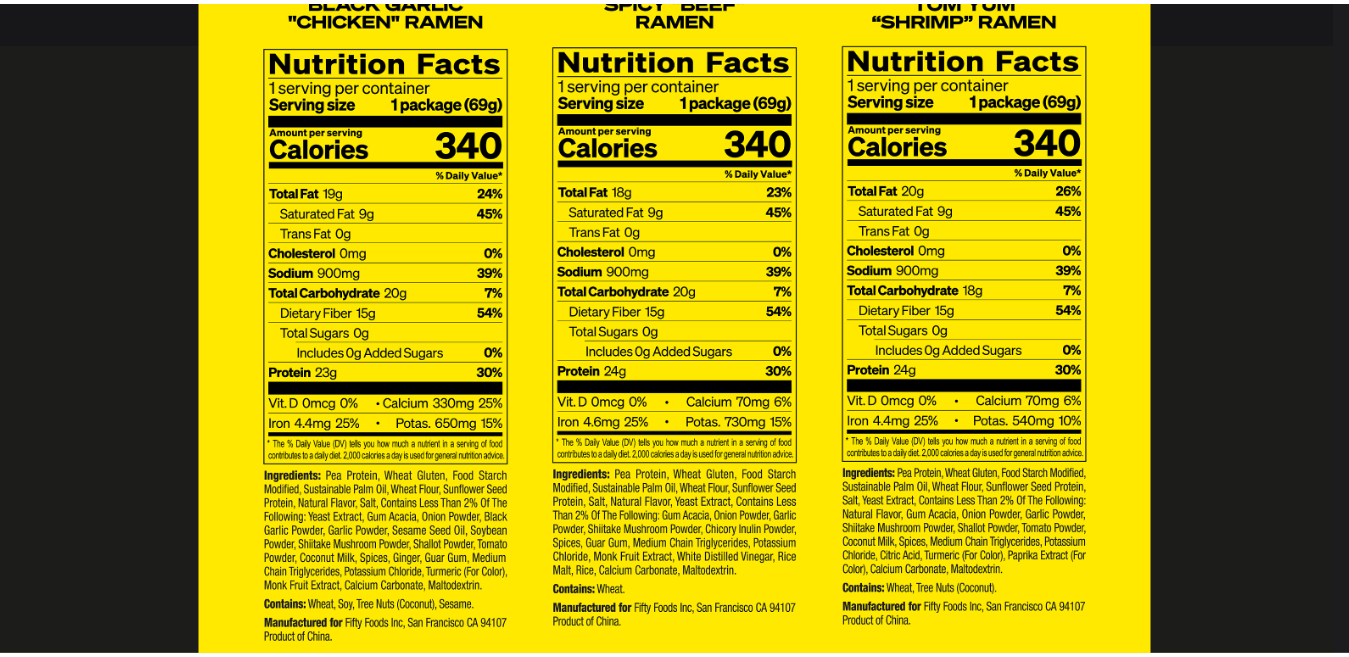 scroll, scrollTop: 0, scrollLeft: 0, axis: both 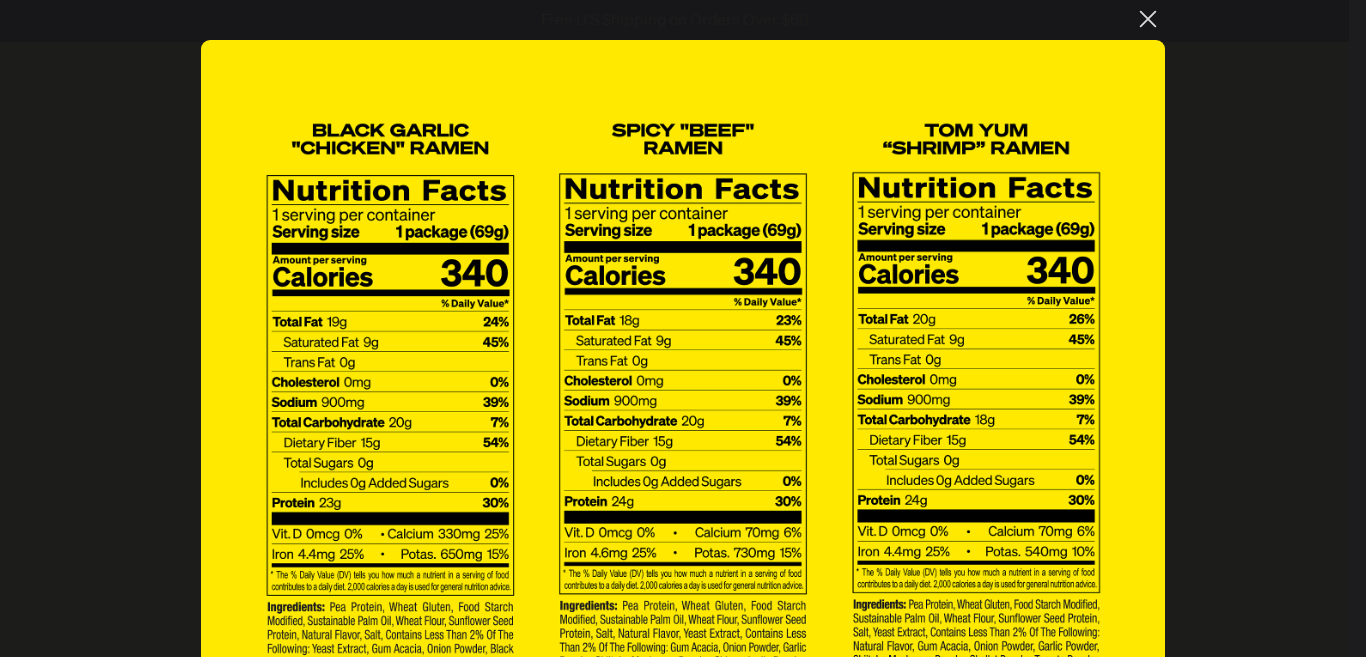 click at bounding box center [1148, 19] 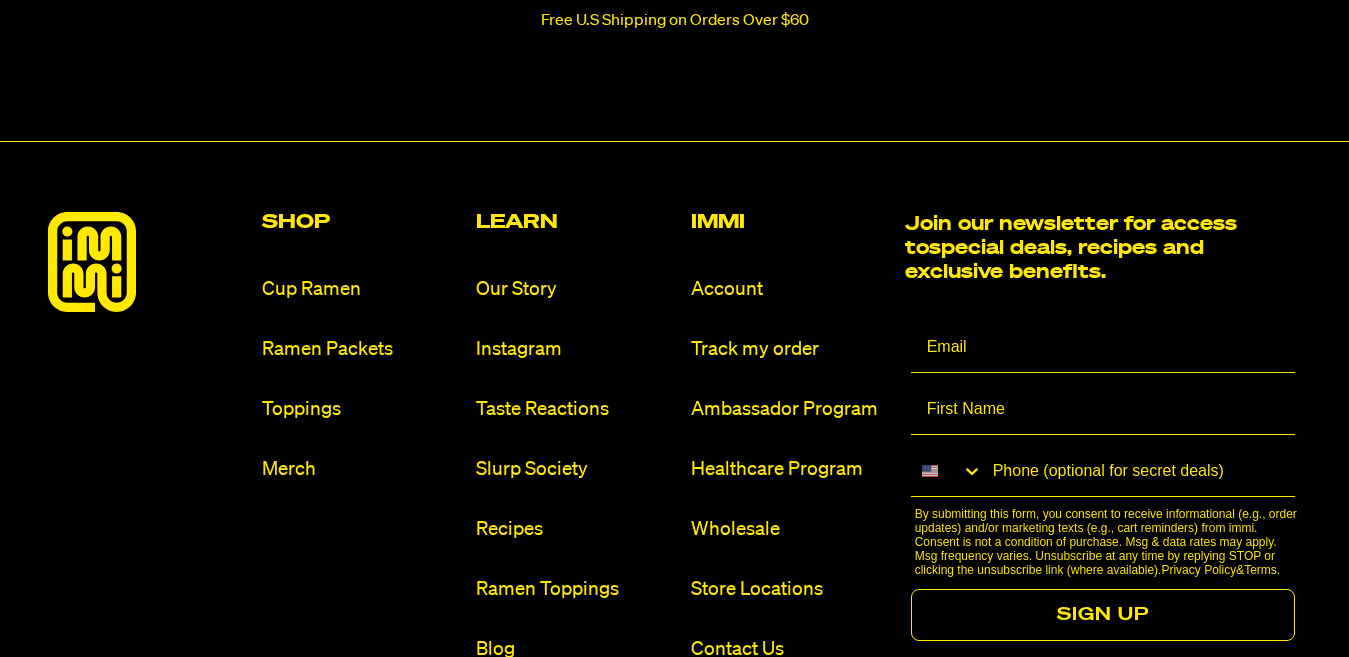 scroll, scrollTop: 6297, scrollLeft: 0, axis: vertical 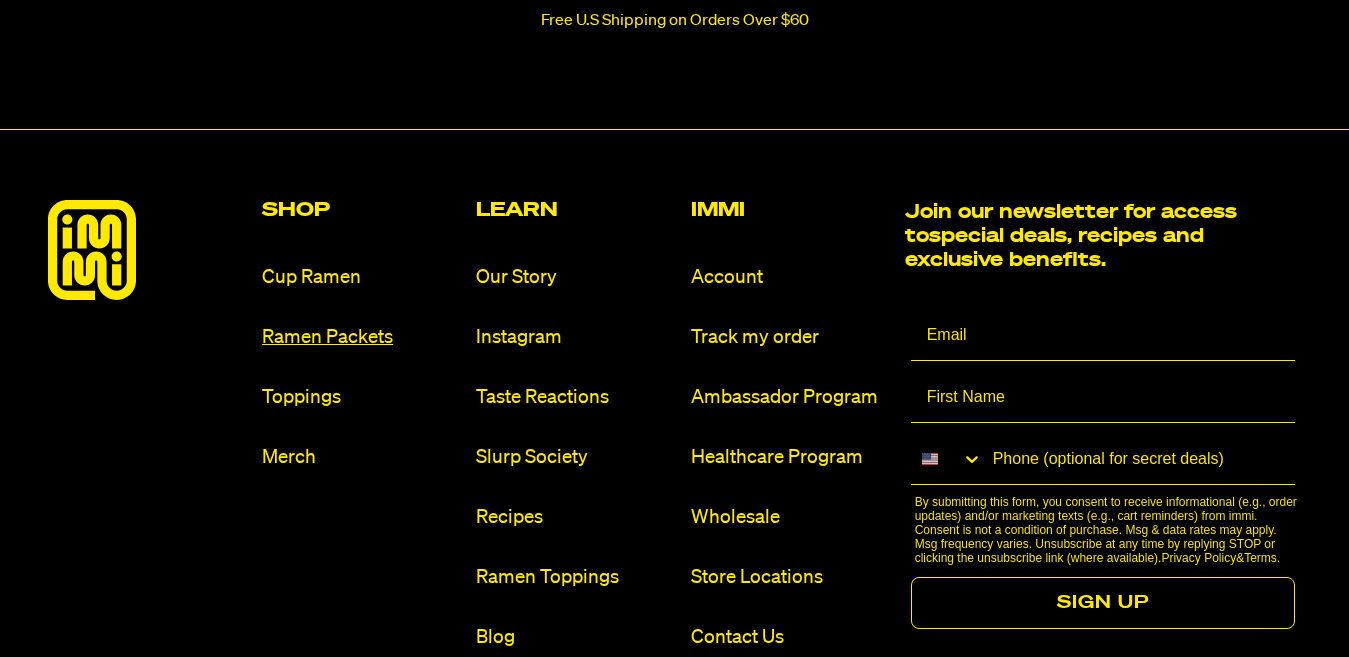 click on "Ramen Packets" at bounding box center (361, 337) 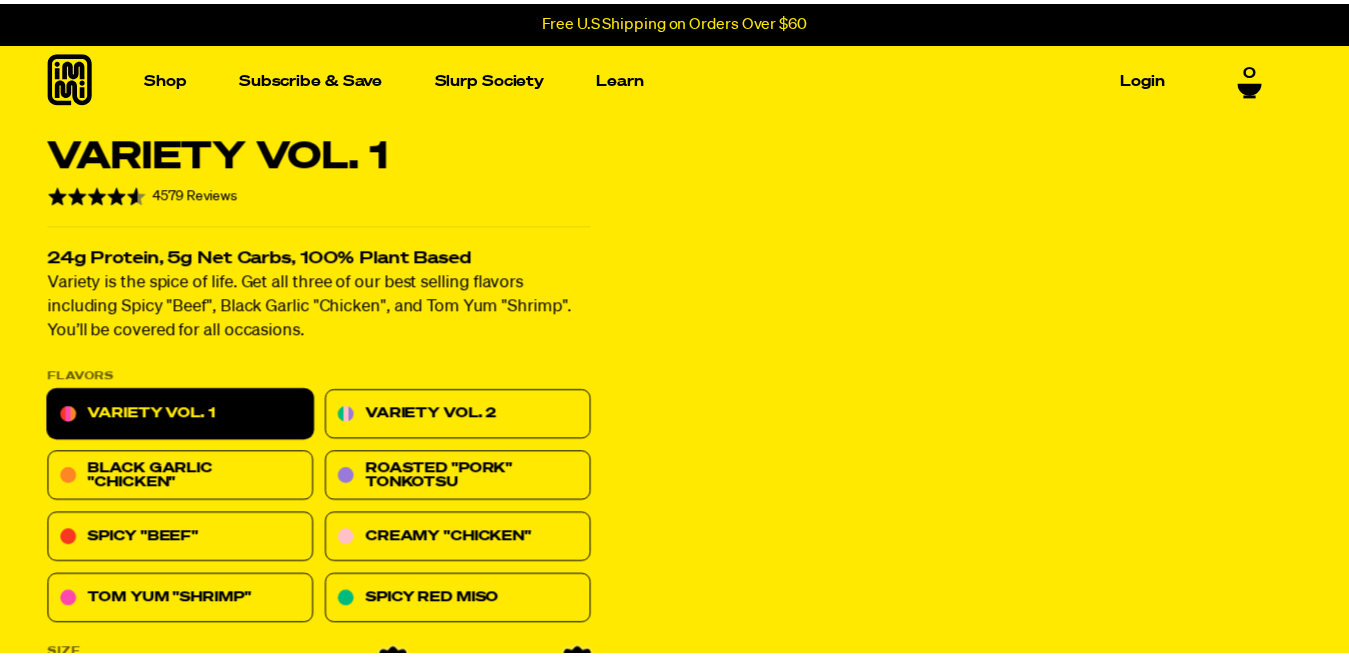 scroll, scrollTop: 0, scrollLeft: 0, axis: both 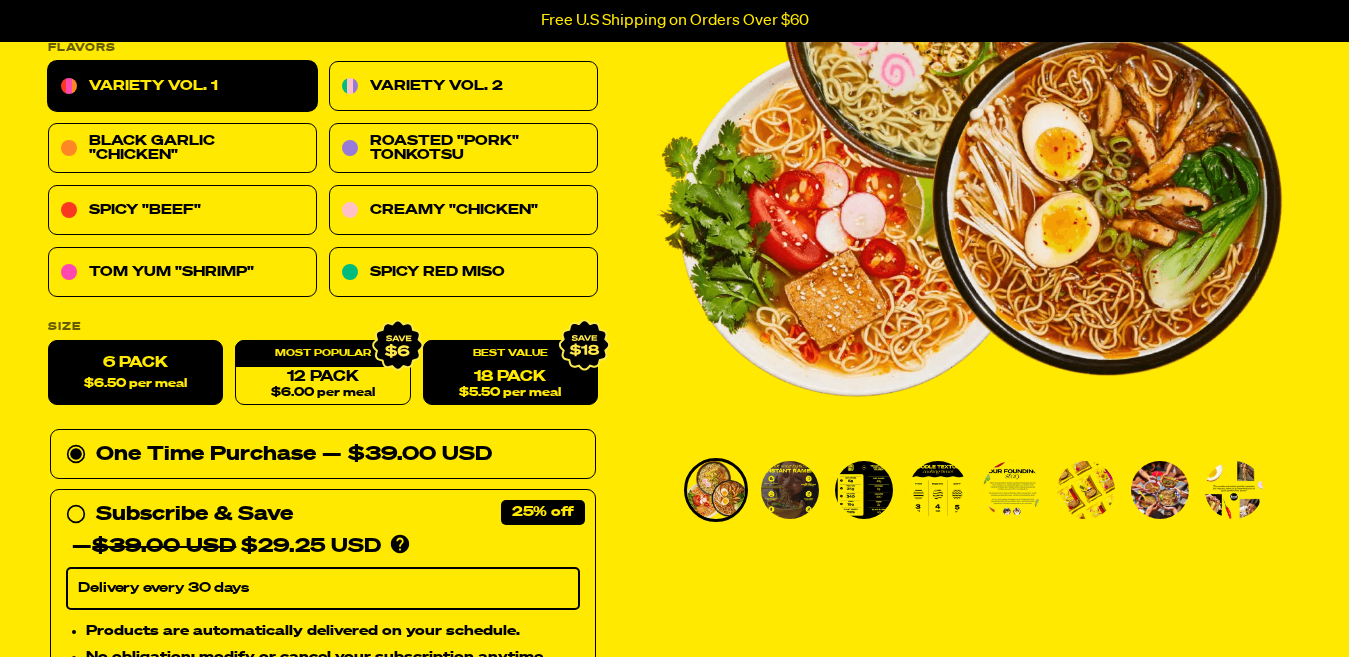click on "18 Pack
$5.50 per meal" at bounding box center [510, 373] 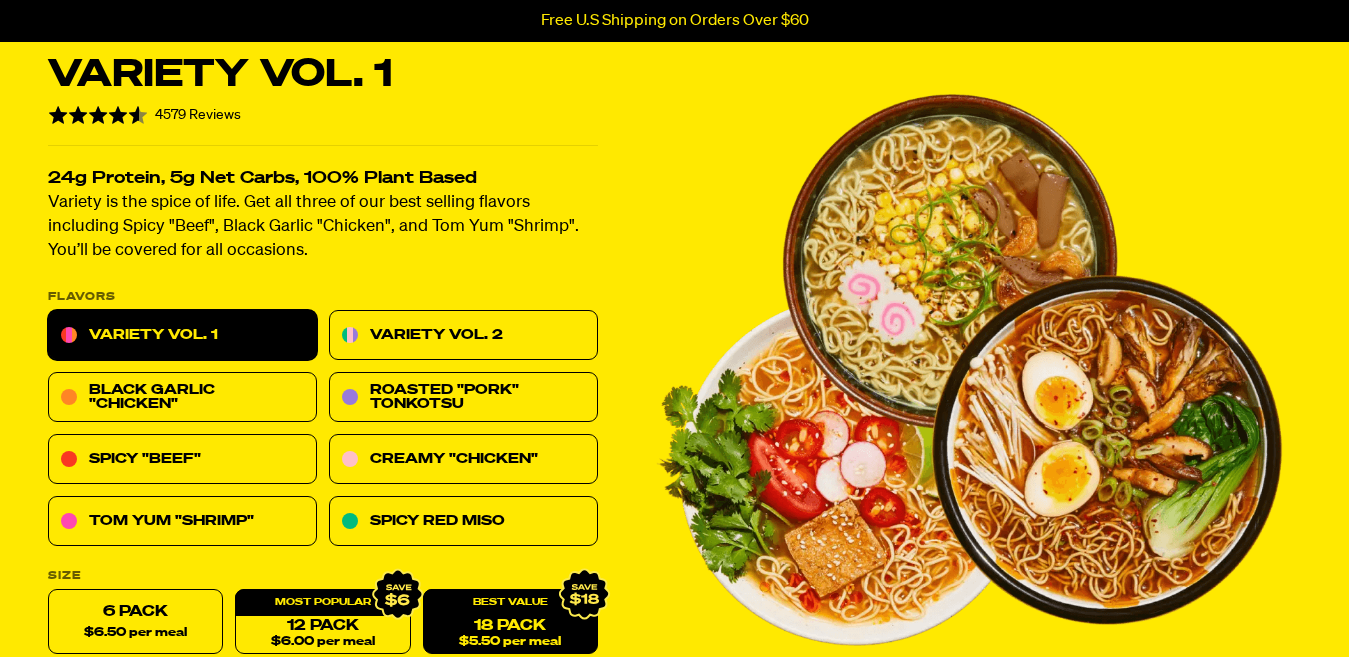 scroll, scrollTop: 346, scrollLeft: 0, axis: vertical 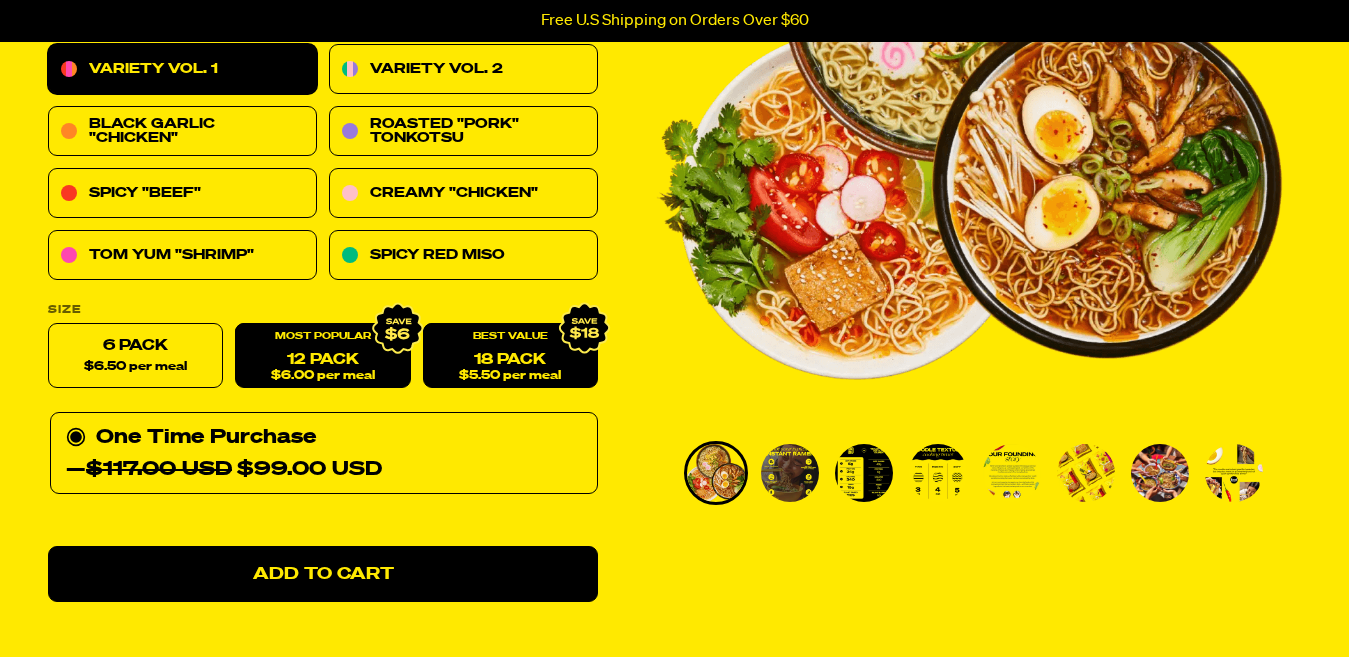 click on "12 Pack
$6.00 per meal" at bounding box center [322, 356] 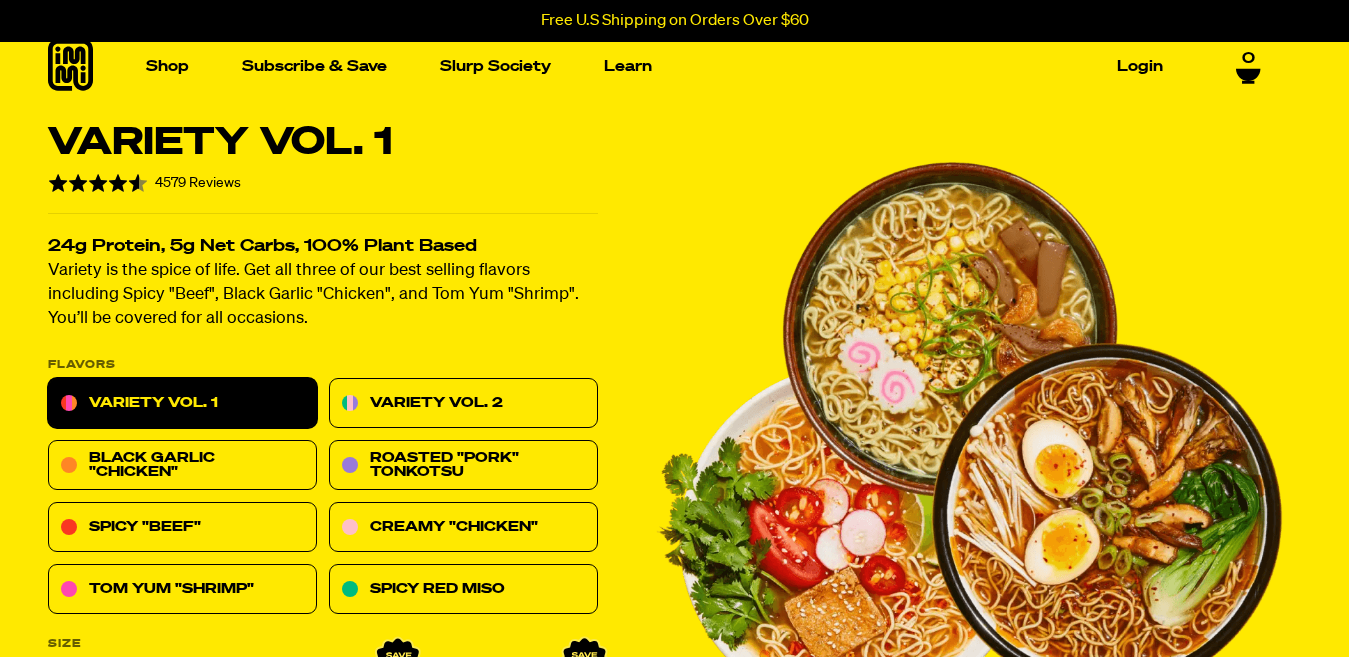 scroll, scrollTop: 0, scrollLeft: 0, axis: both 